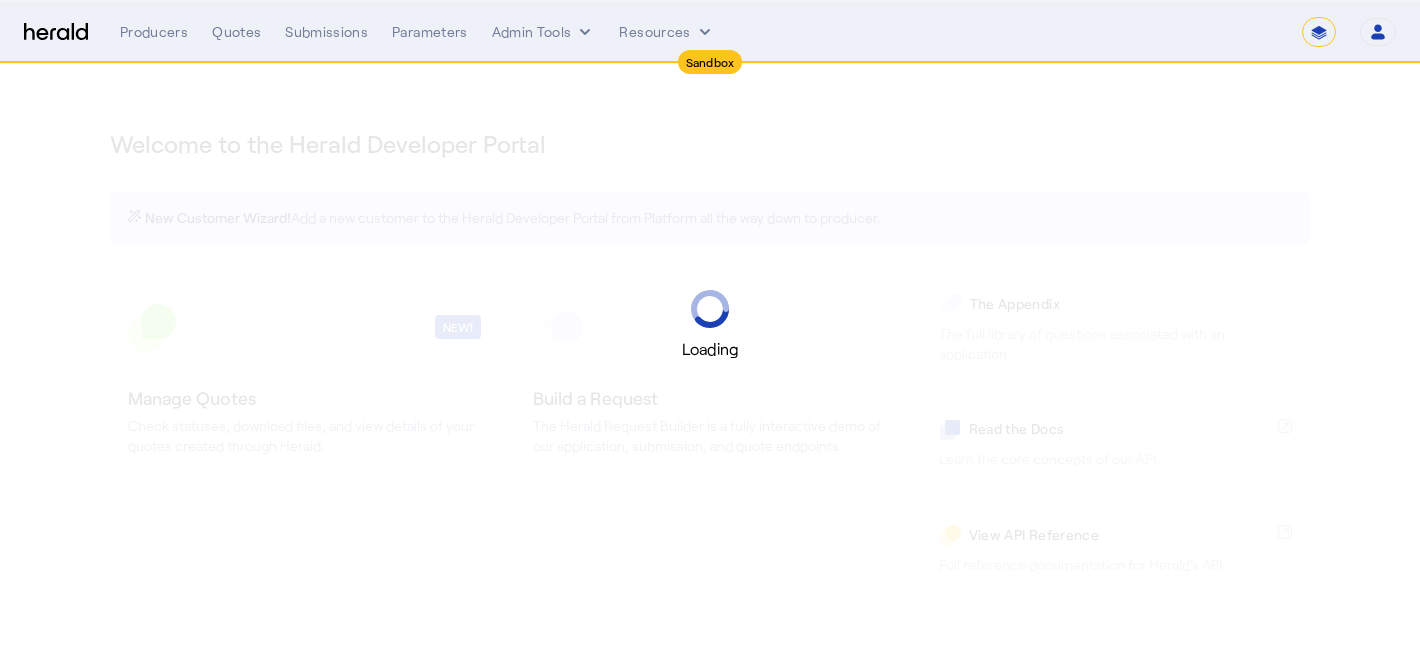 select on "*******" 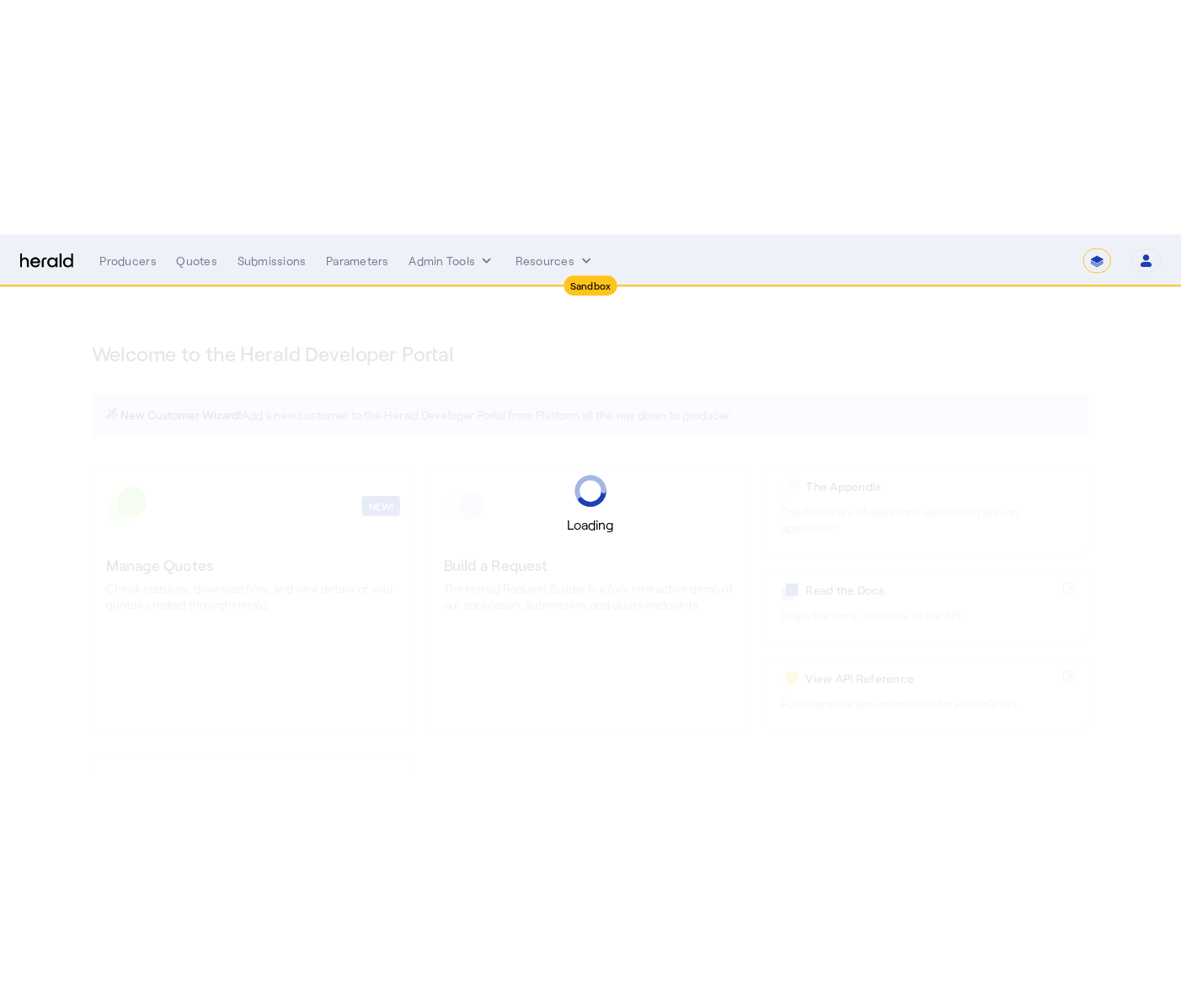 scroll, scrollTop: 0, scrollLeft: 0, axis: both 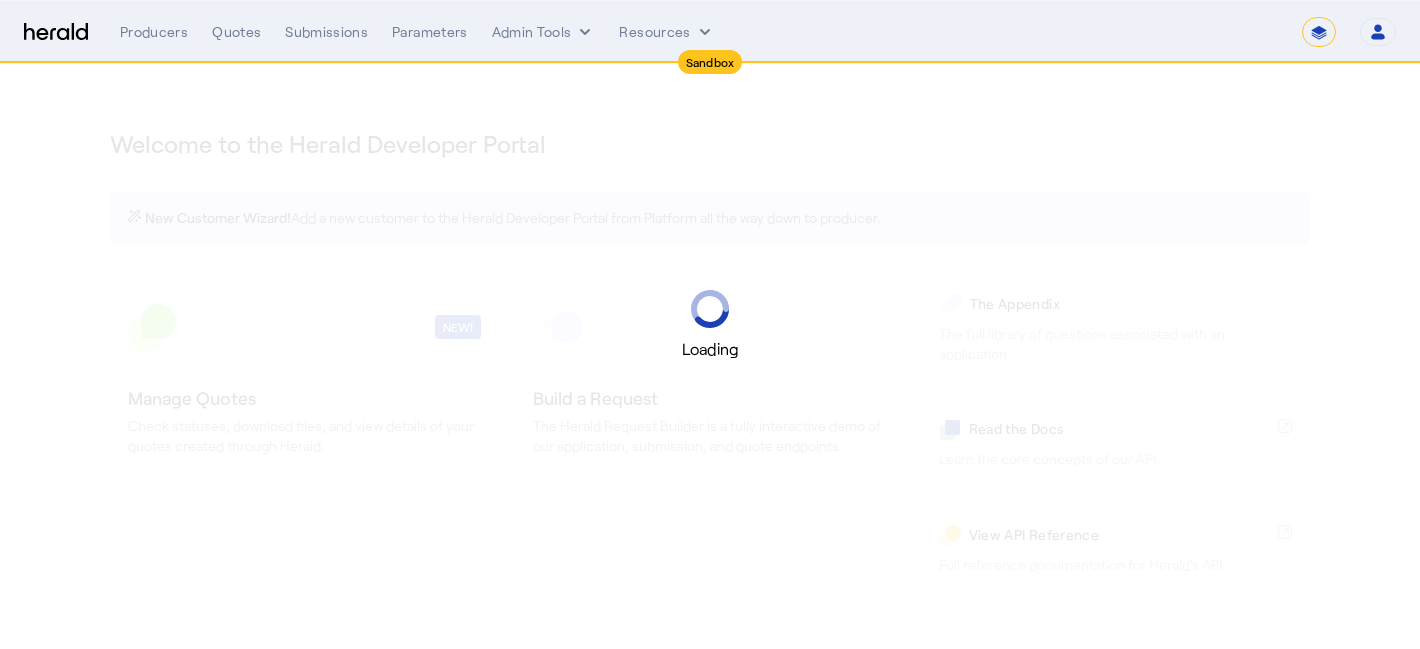 select on "pfm_2v8p_herald_api" 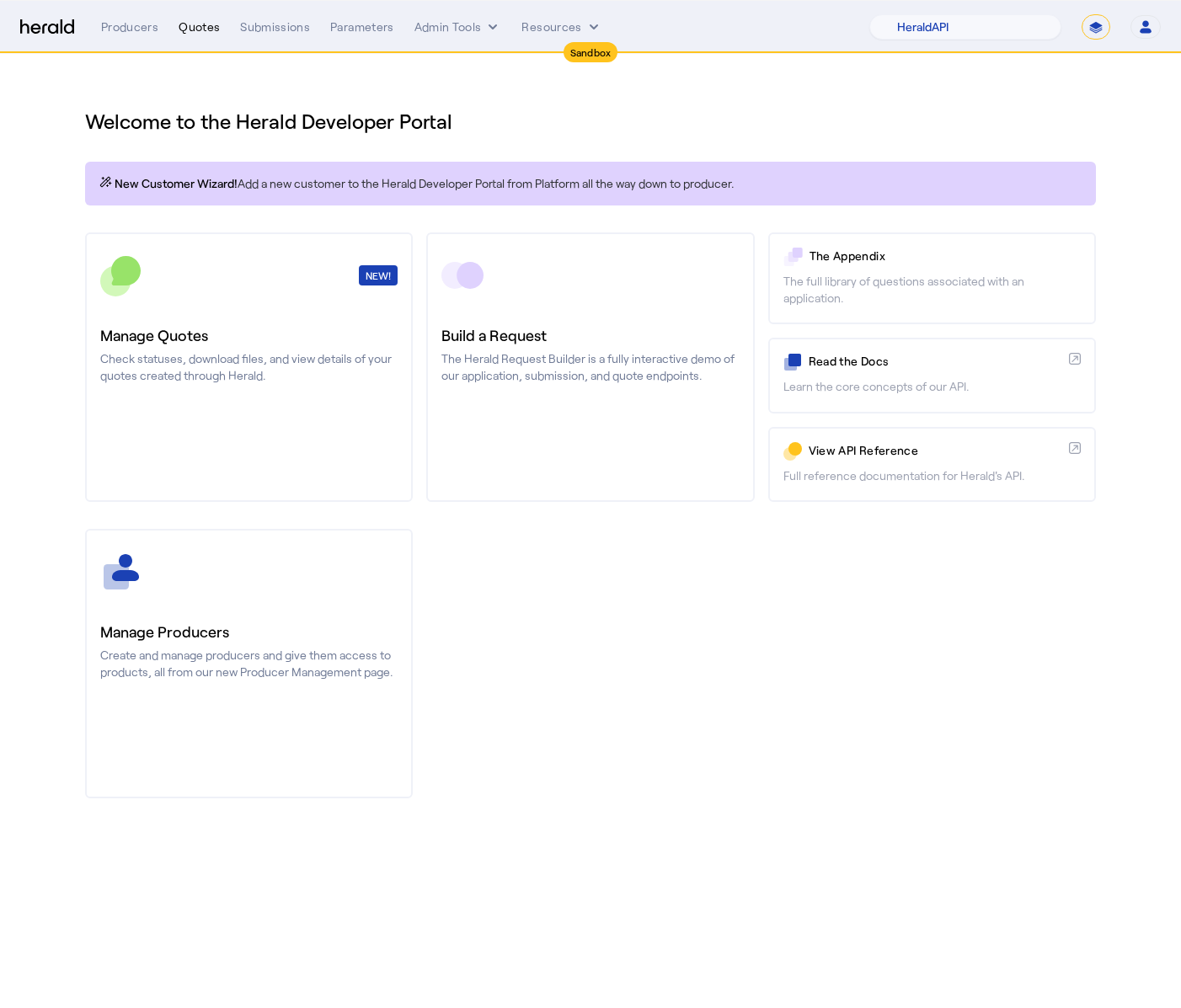click on "Quotes" at bounding box center (199, 27) 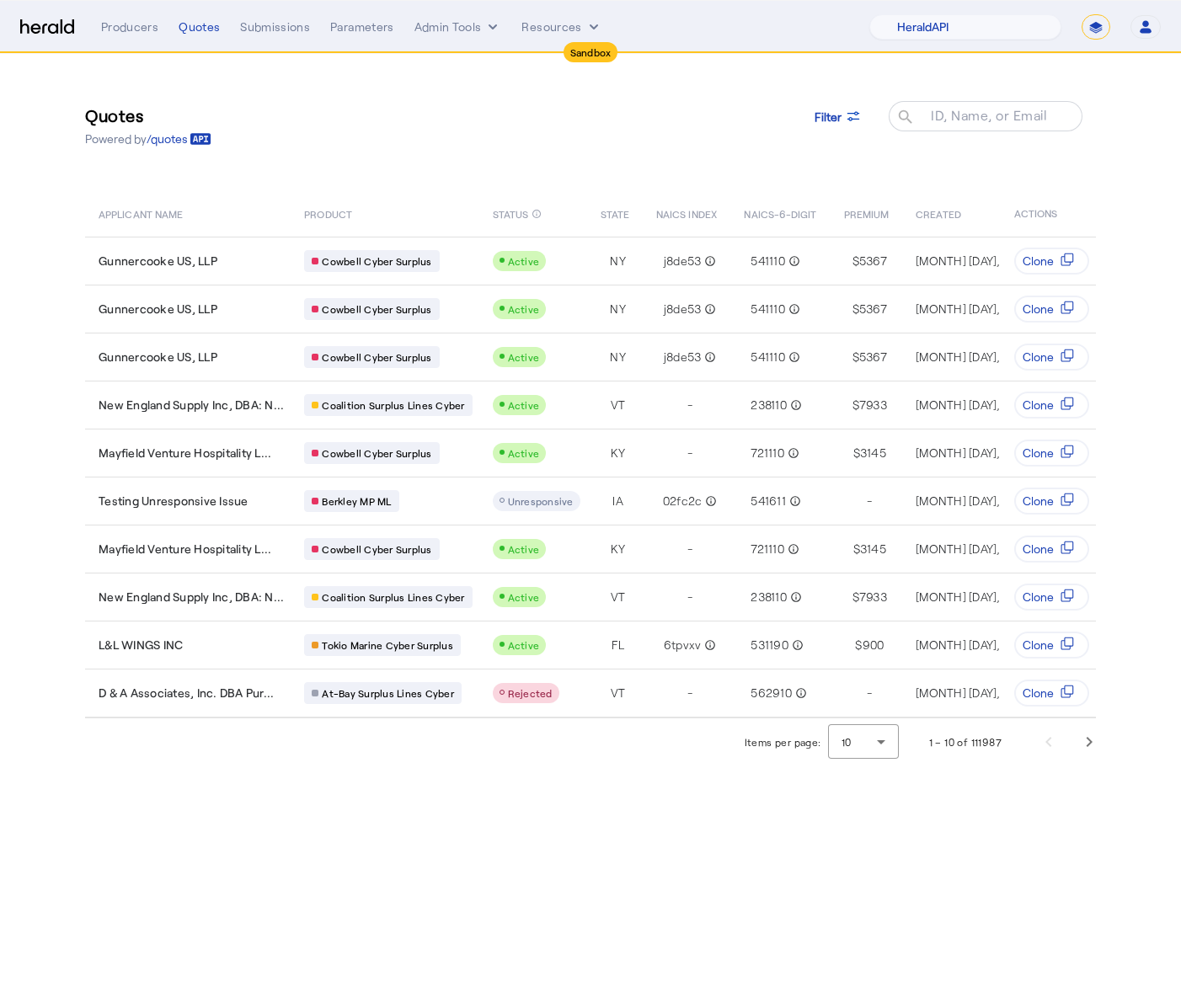 click on "**********" at bounding box center (1096, 27) 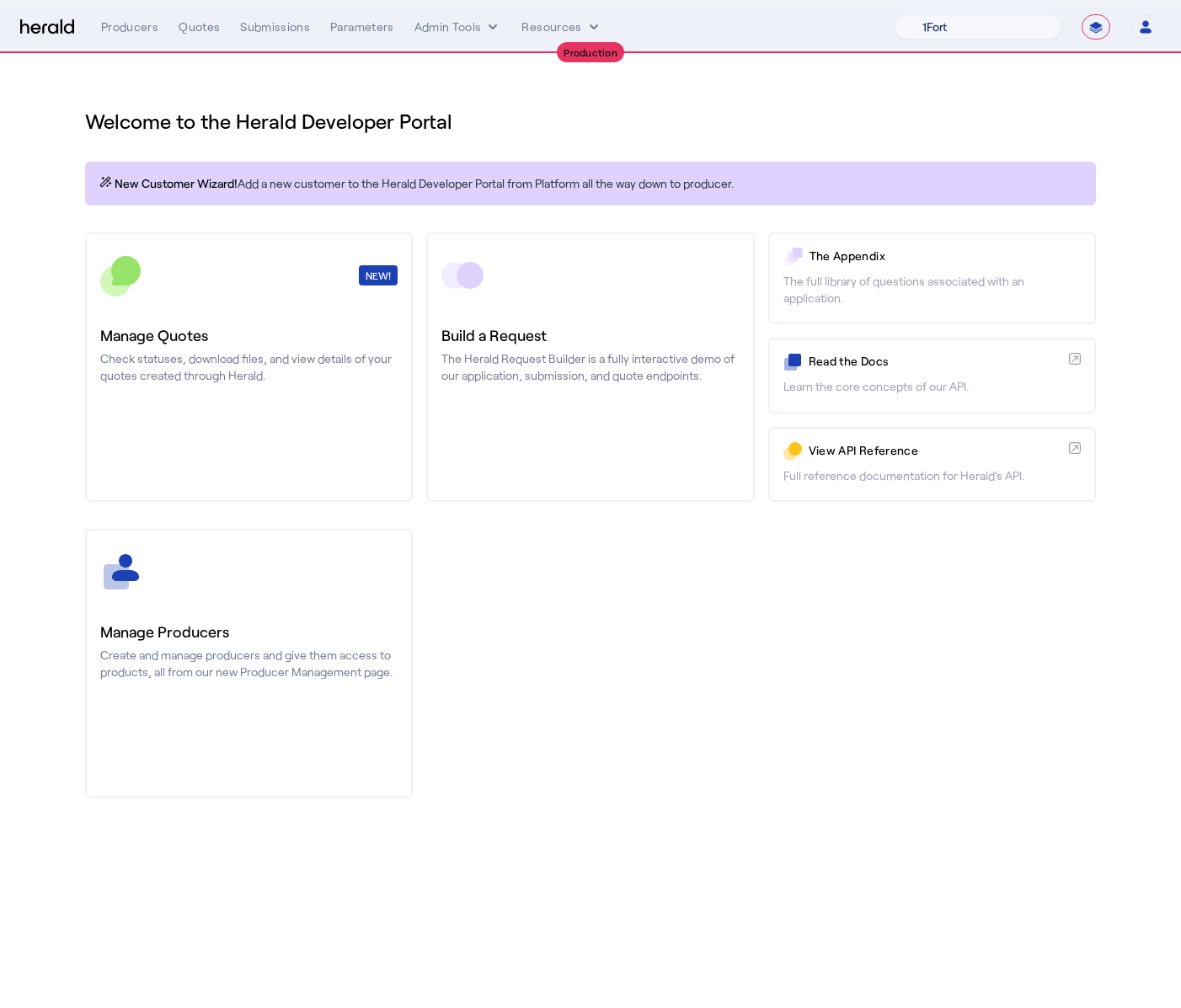 click on "1Fort   Billy   BindHQ   Bunker   CRC   Campus Coverage   Citadel   Fifthwall   Flow Specialty (Capitola)   Founder Shield   Growthmill   HIB Marketplace   HeraldAPI   Layr   Limit   Marsh   QuoteWell   Sayata Labs   Semsee   Stere   USI   Vouch   Zywave" at bounding box center [978, 27] 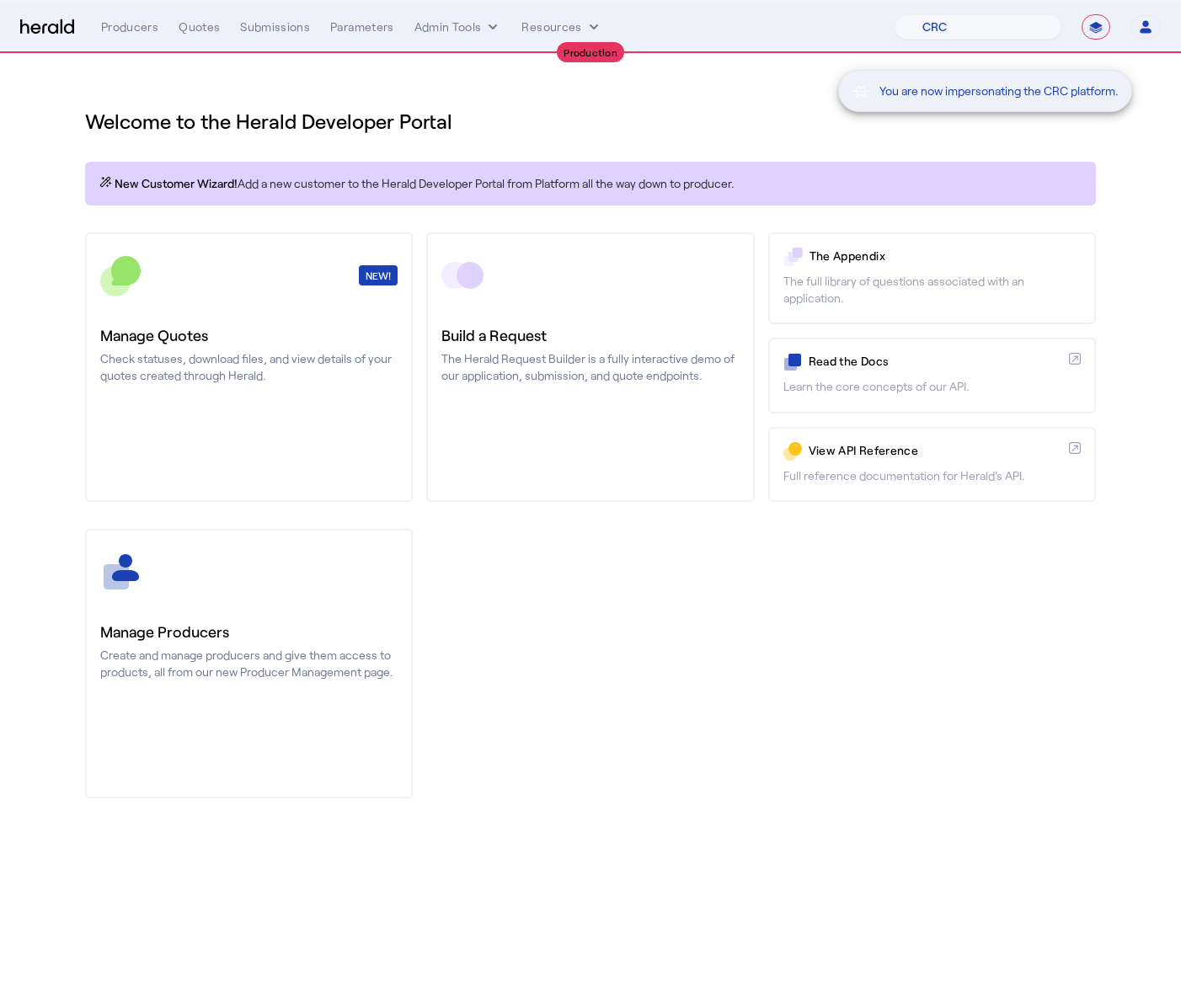 click on "You are now impersonating the CRC platform." at bounding box center [590, 504] 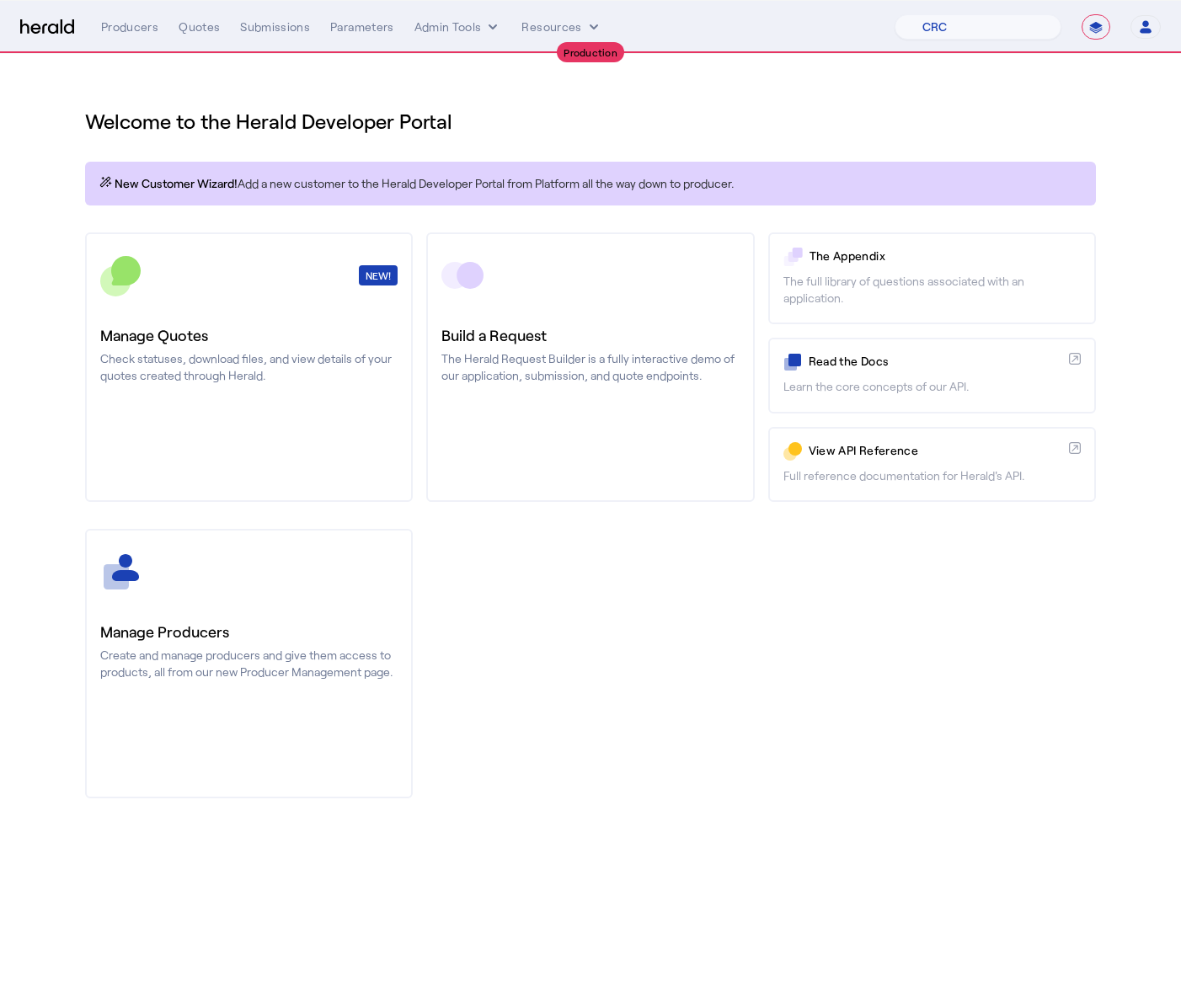 click on "You are now impersonating the CRC platform." at bounding box center (590, 504) 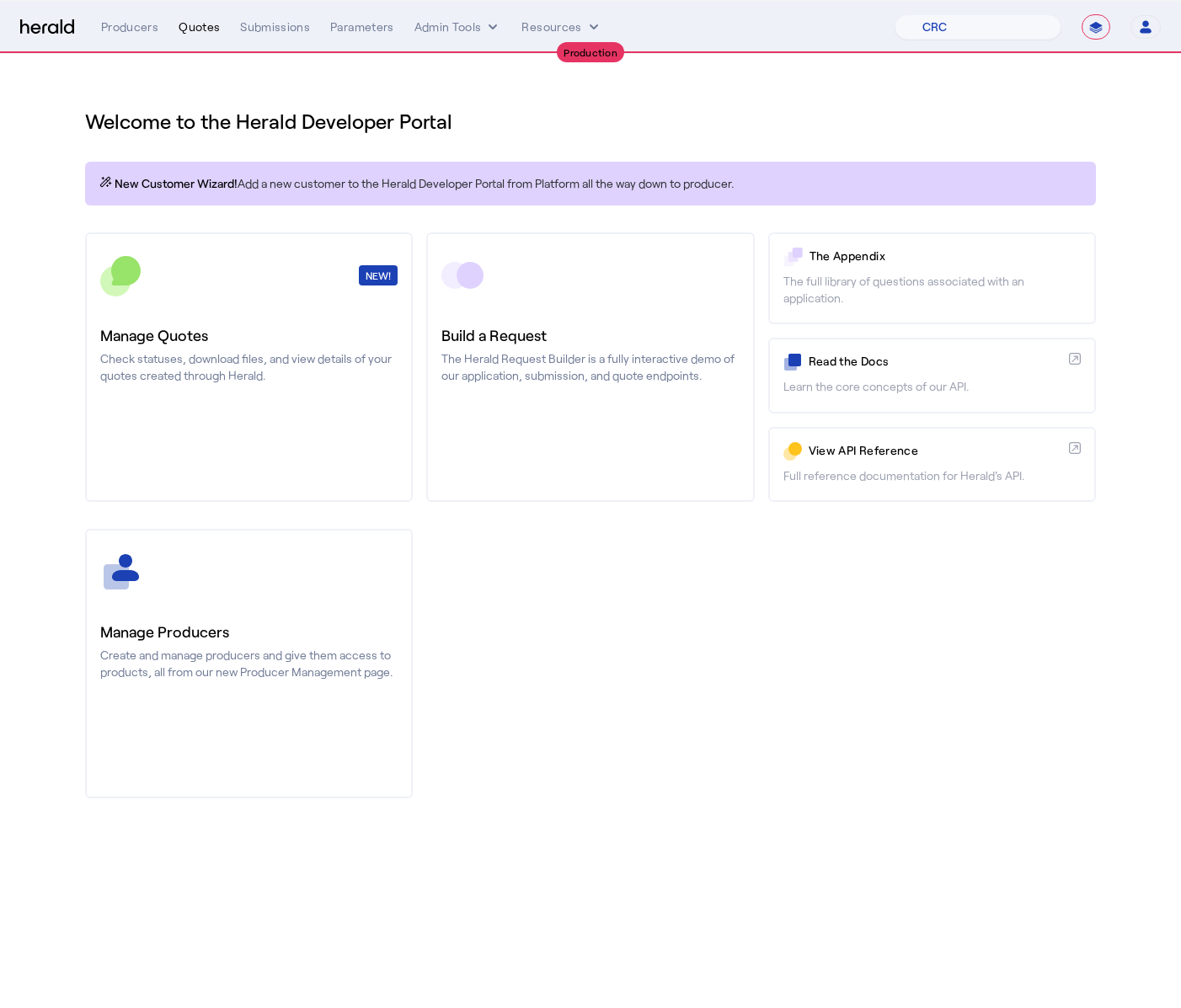 click on "Quotes" at bounding box center [199, 27] 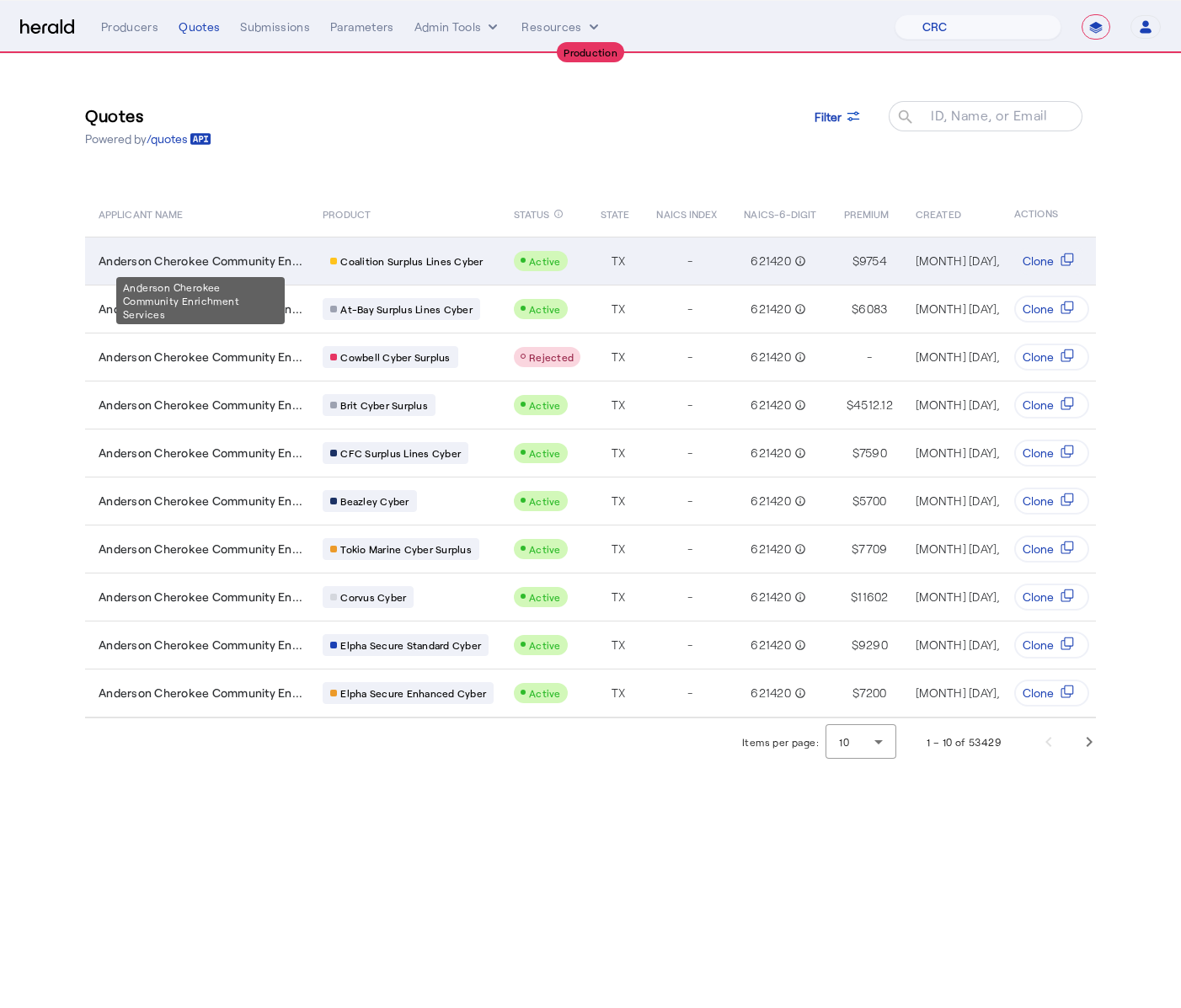click on "Anderson Cherokee Community En..." at bounding box center (200, 261) 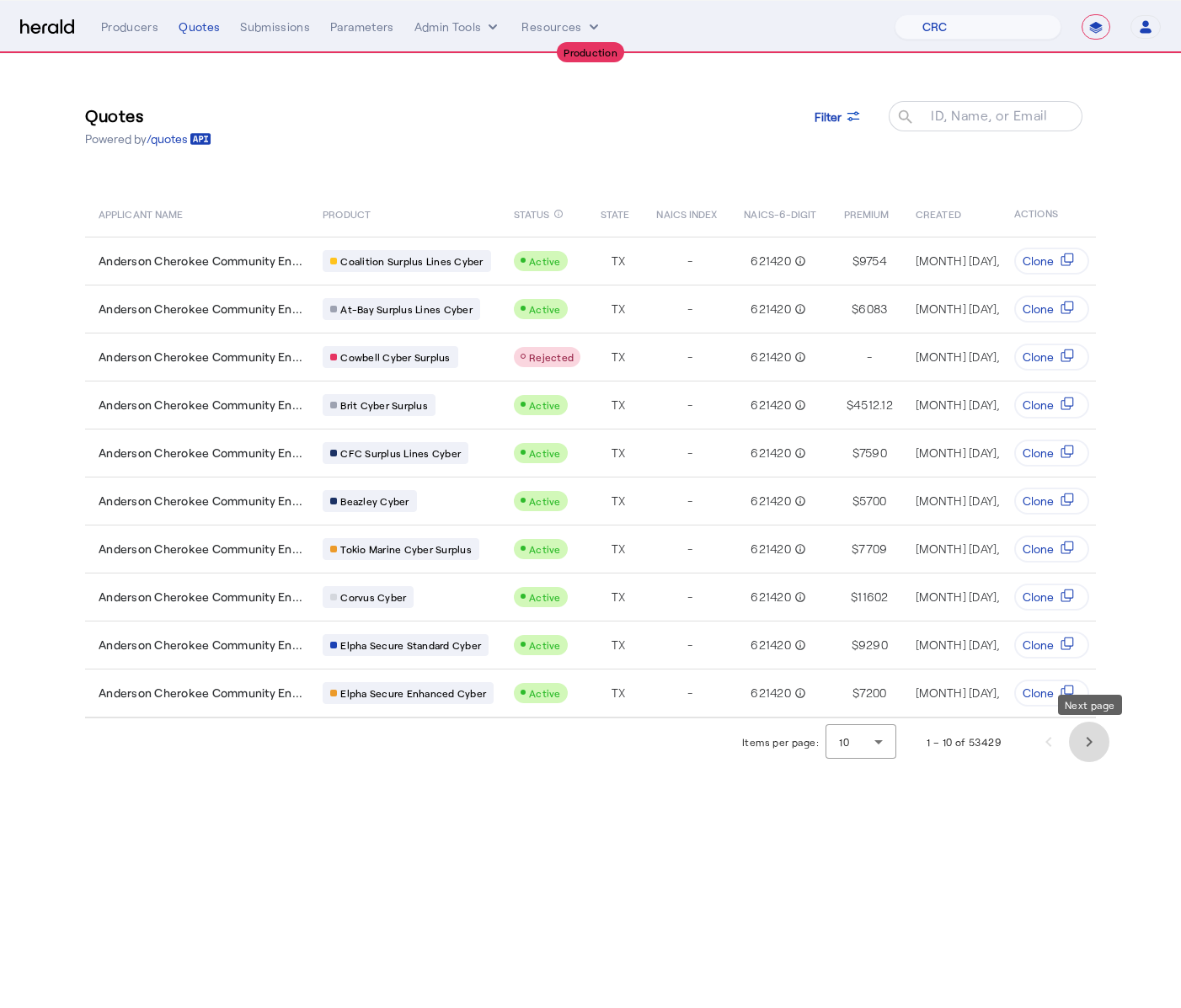 click 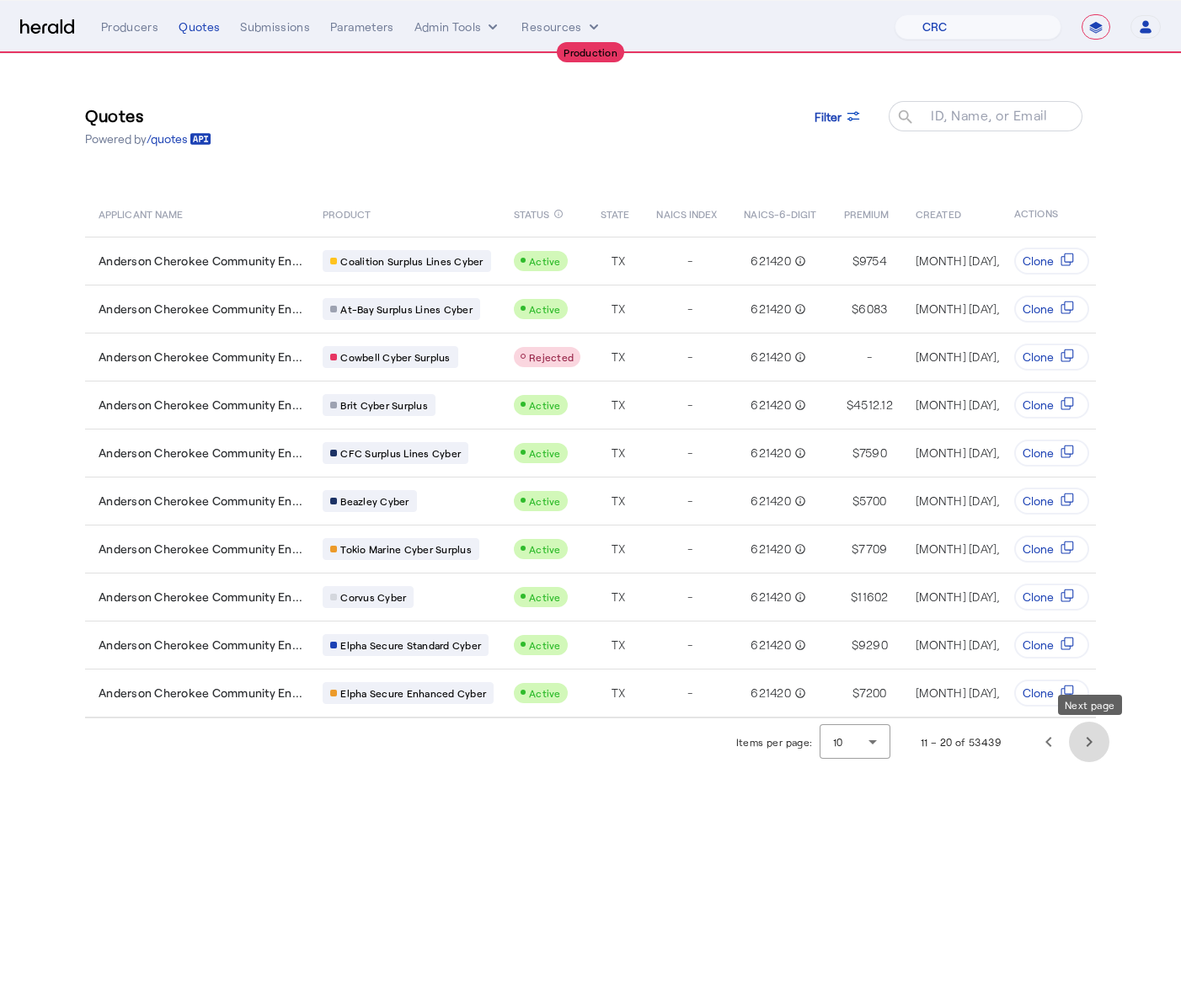 click 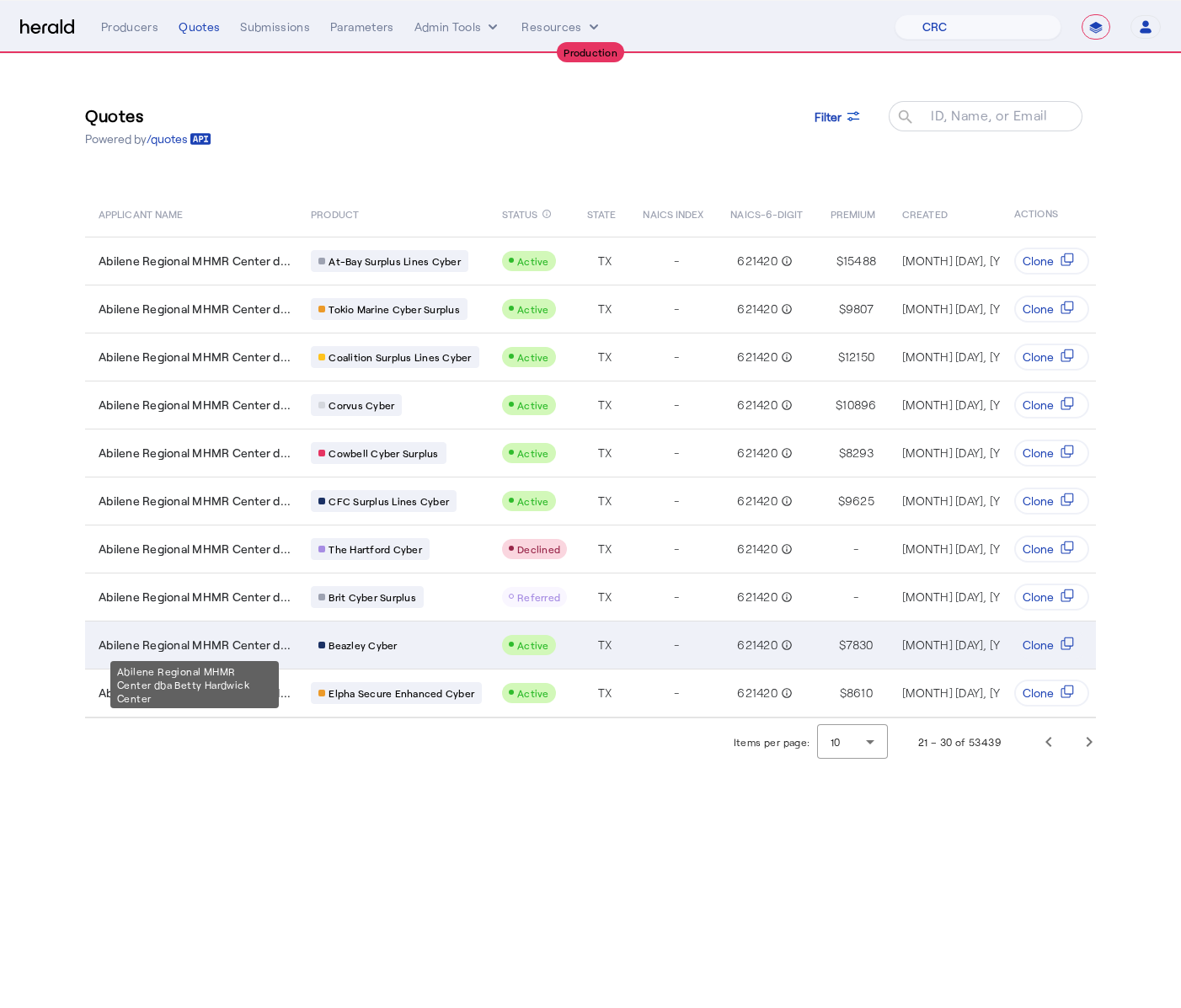 click on "Abilene Regional MHMR Center d..." at bounding box center [195, 645] 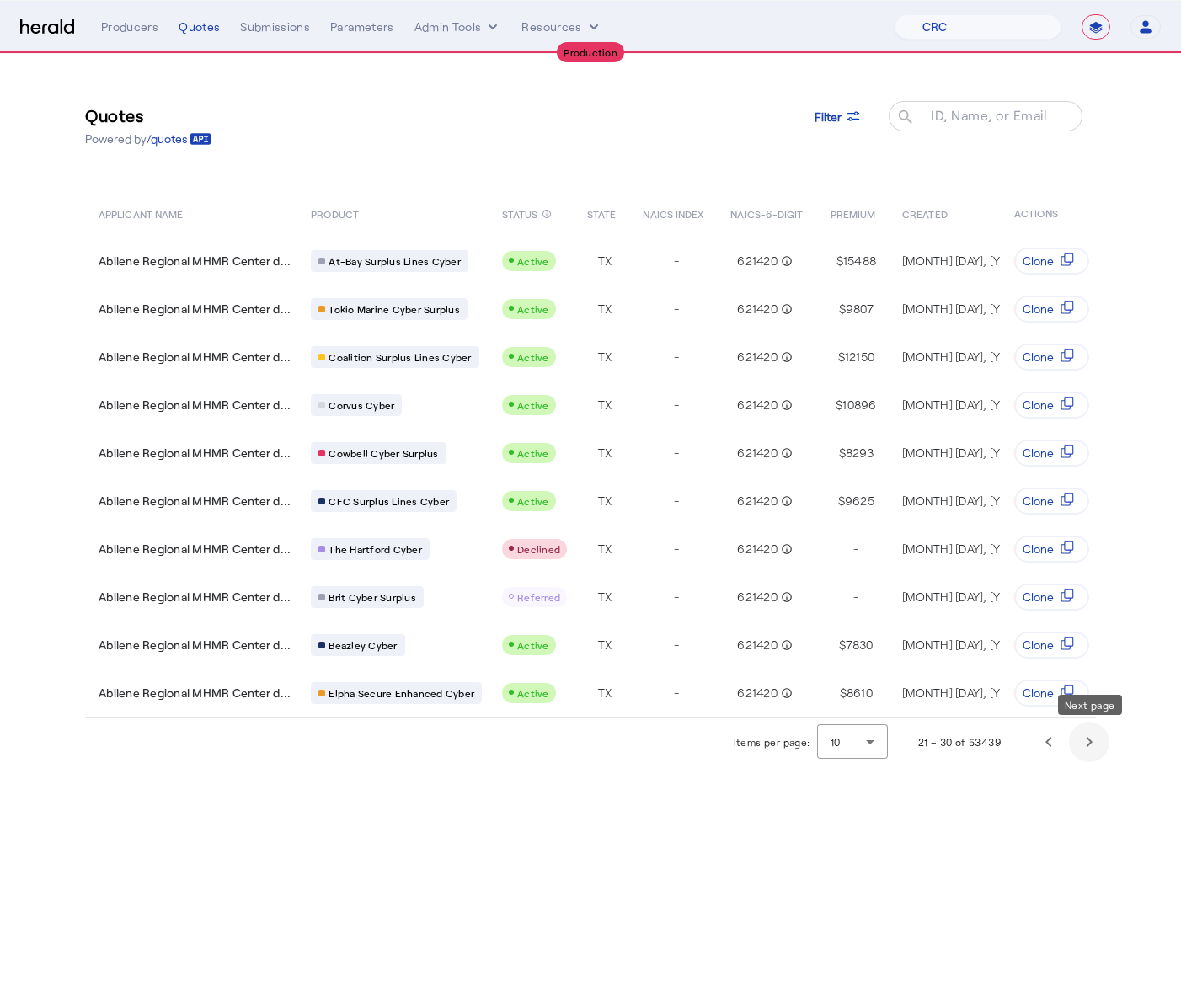 click 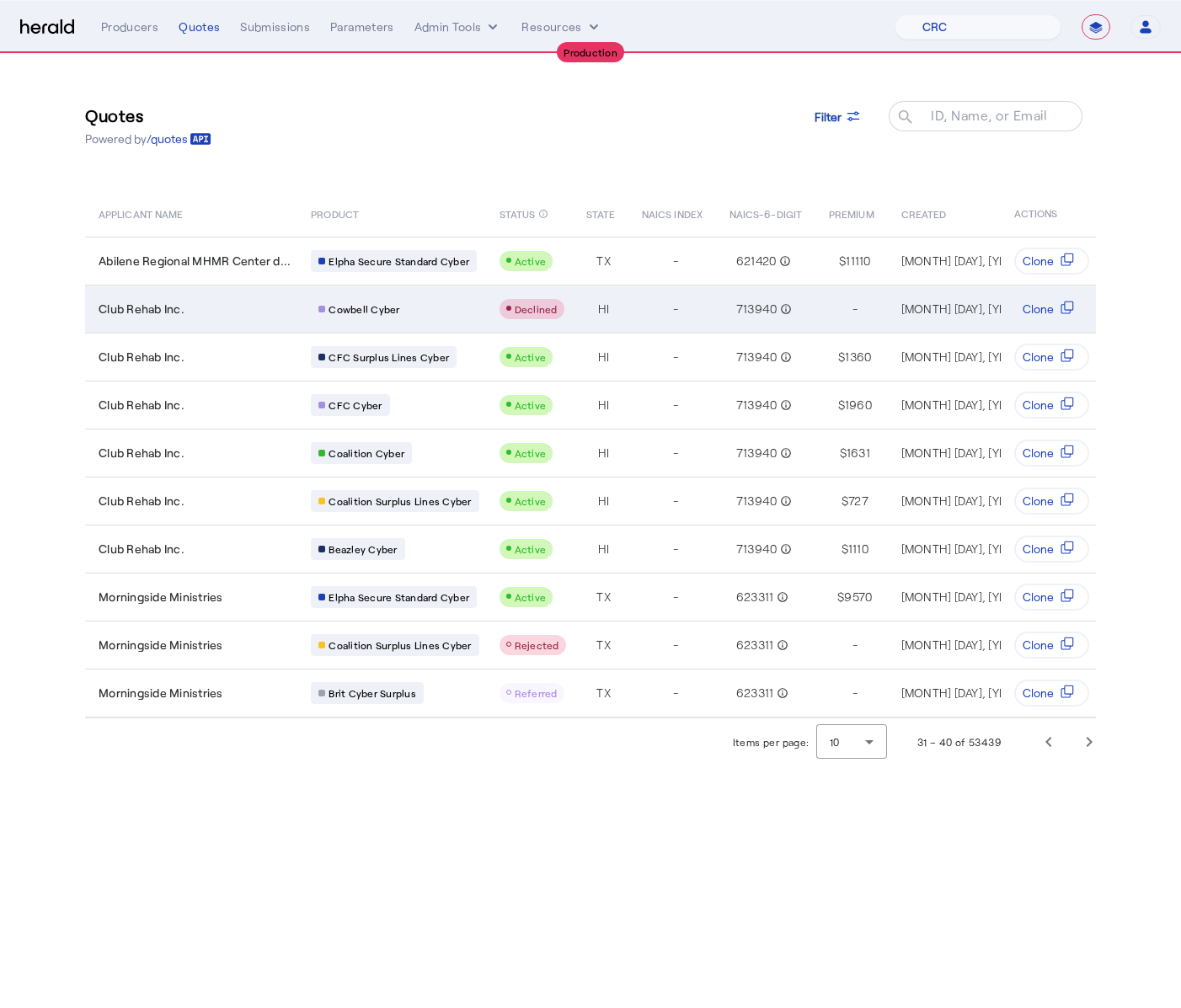 click on "Club Rehab Inc." at bounding box center [191, 308] 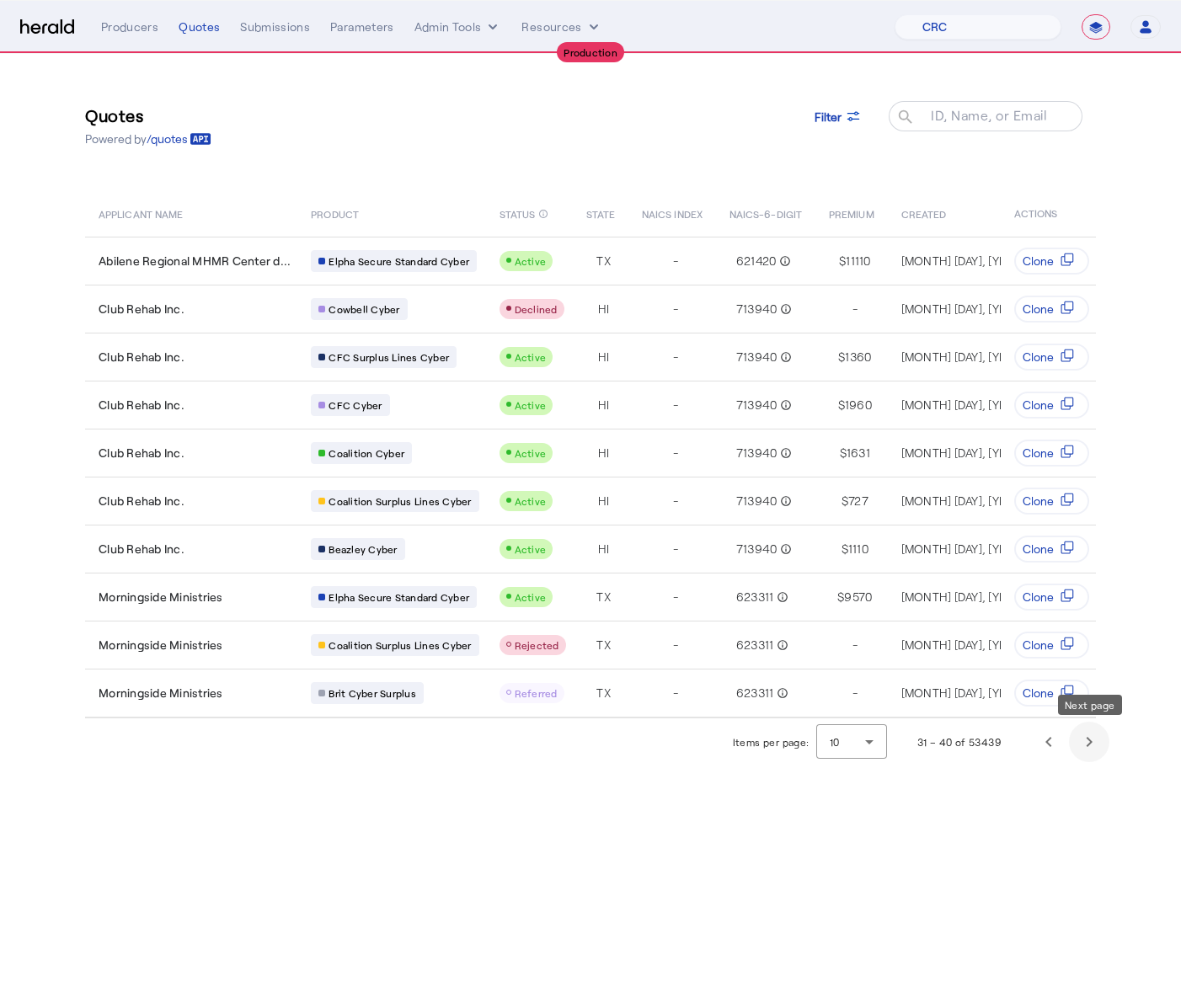 click 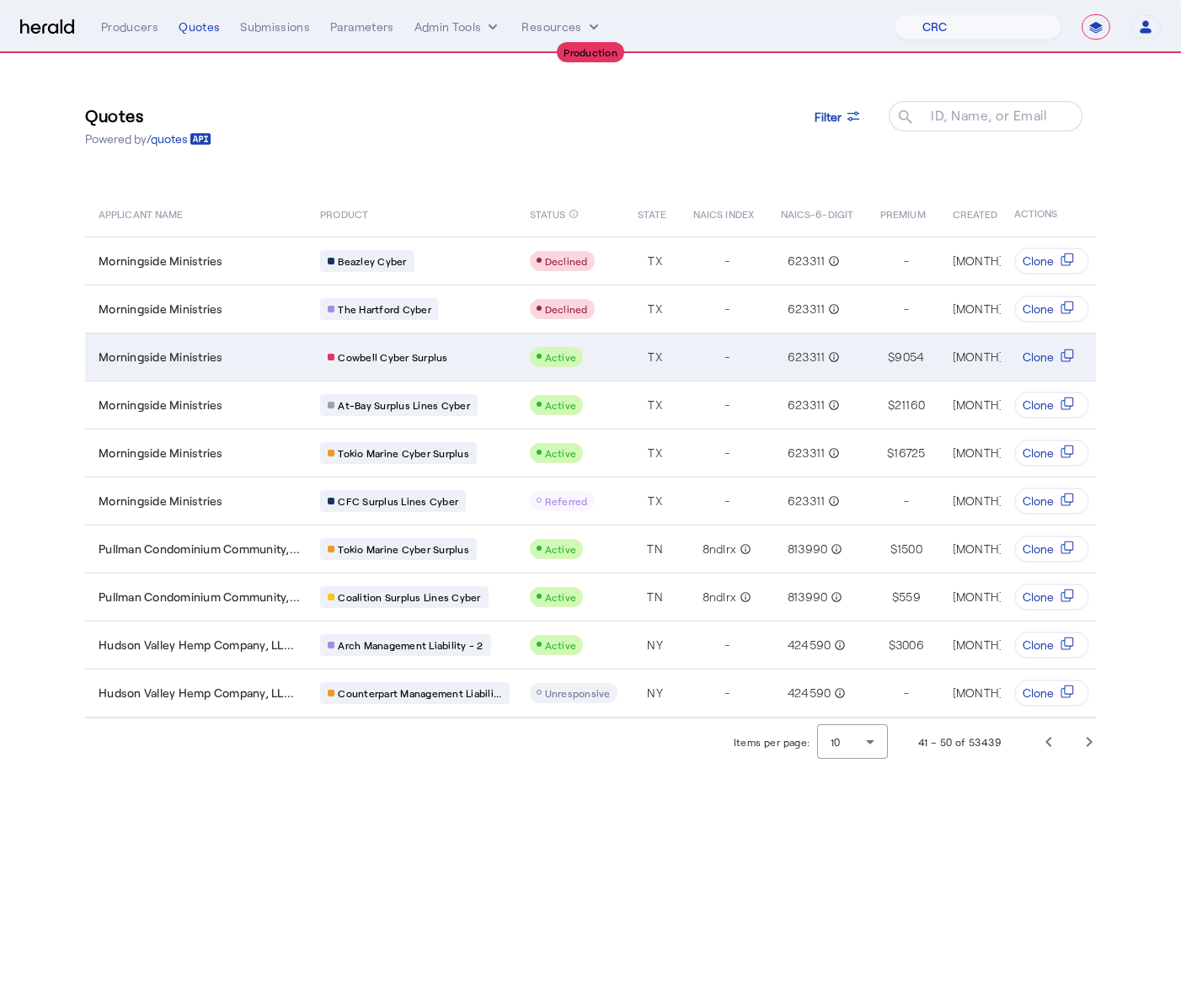 click on "Cowbell Cyber Surplus" at bounding box center (414, 357) 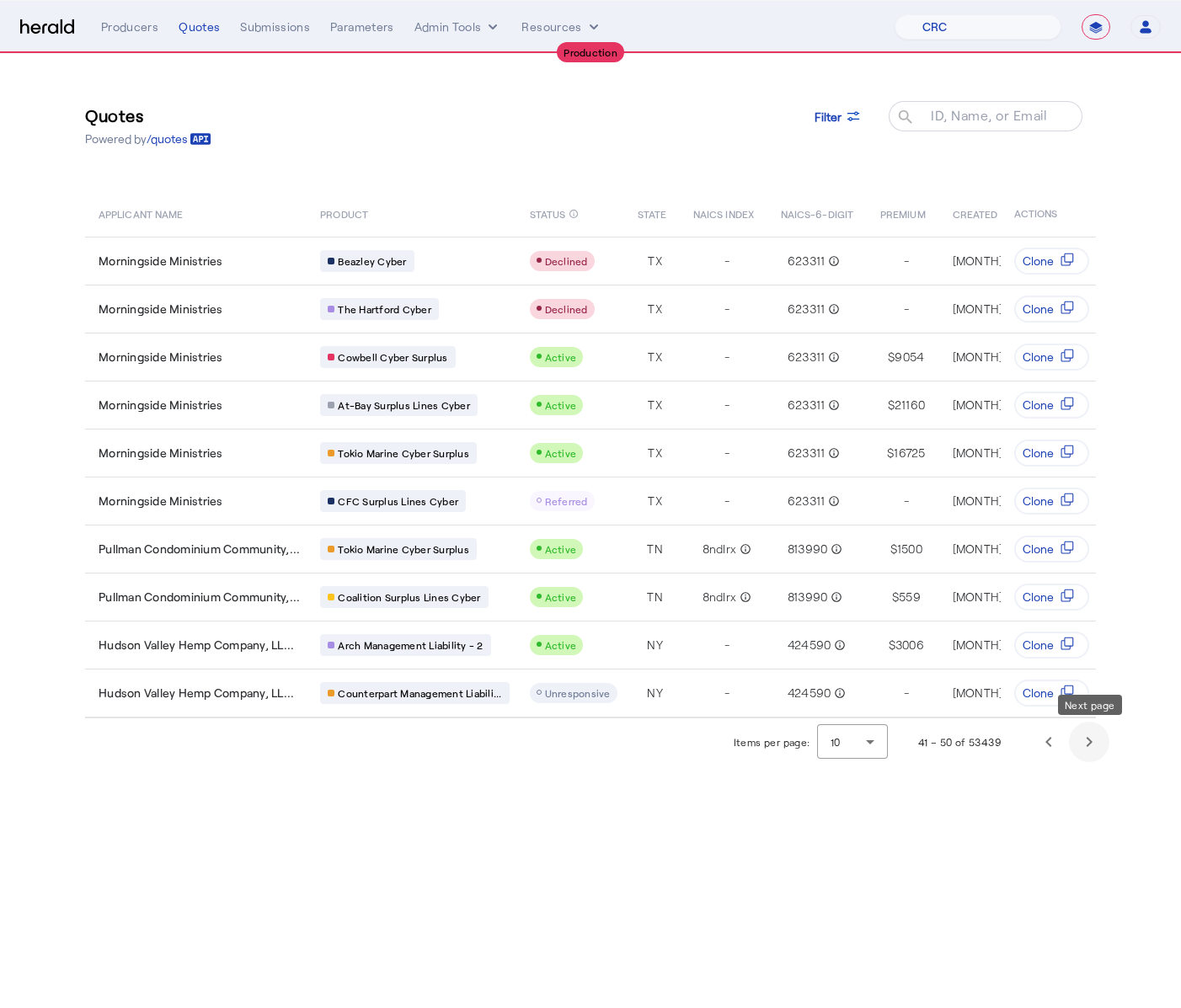 click 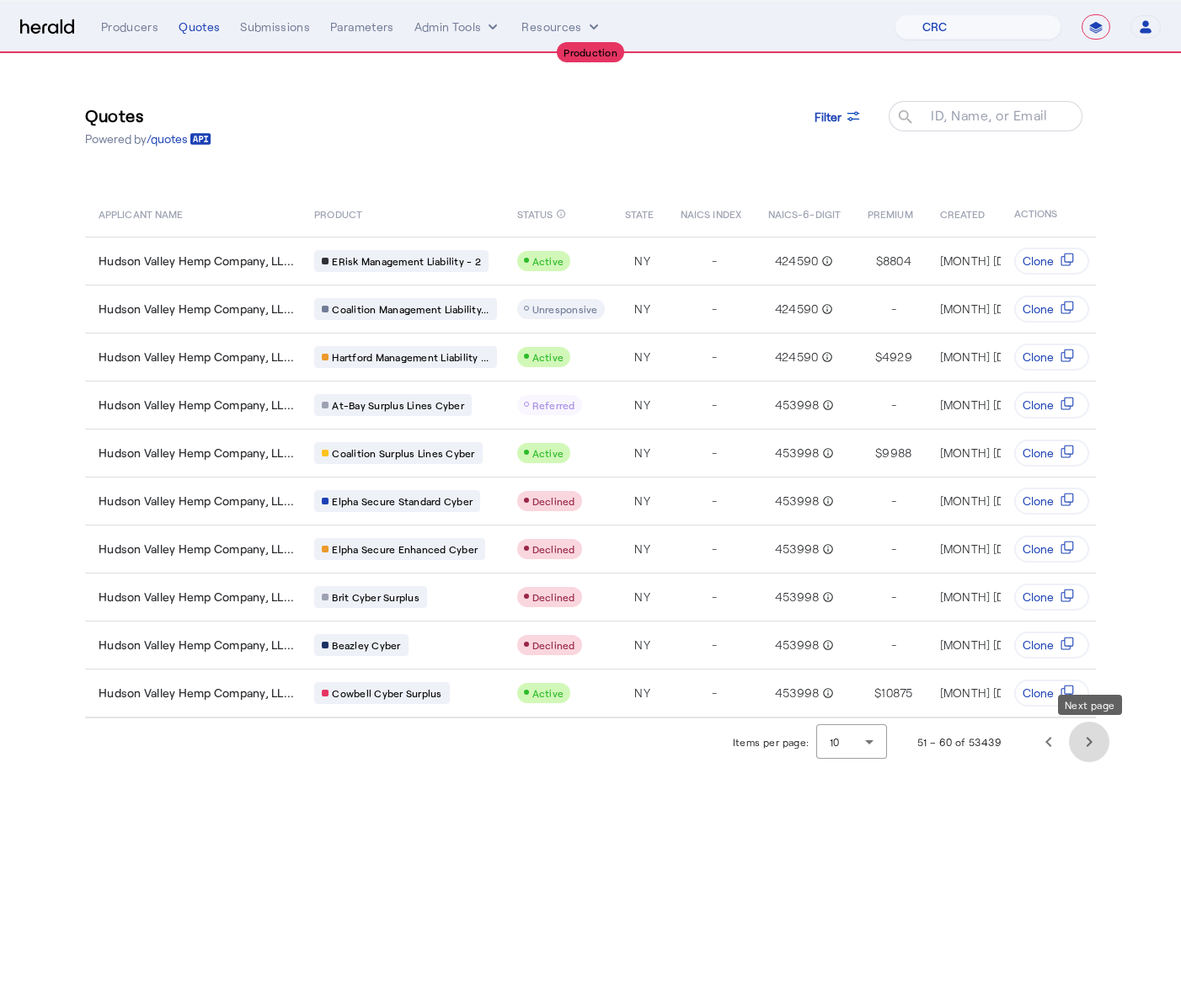 click 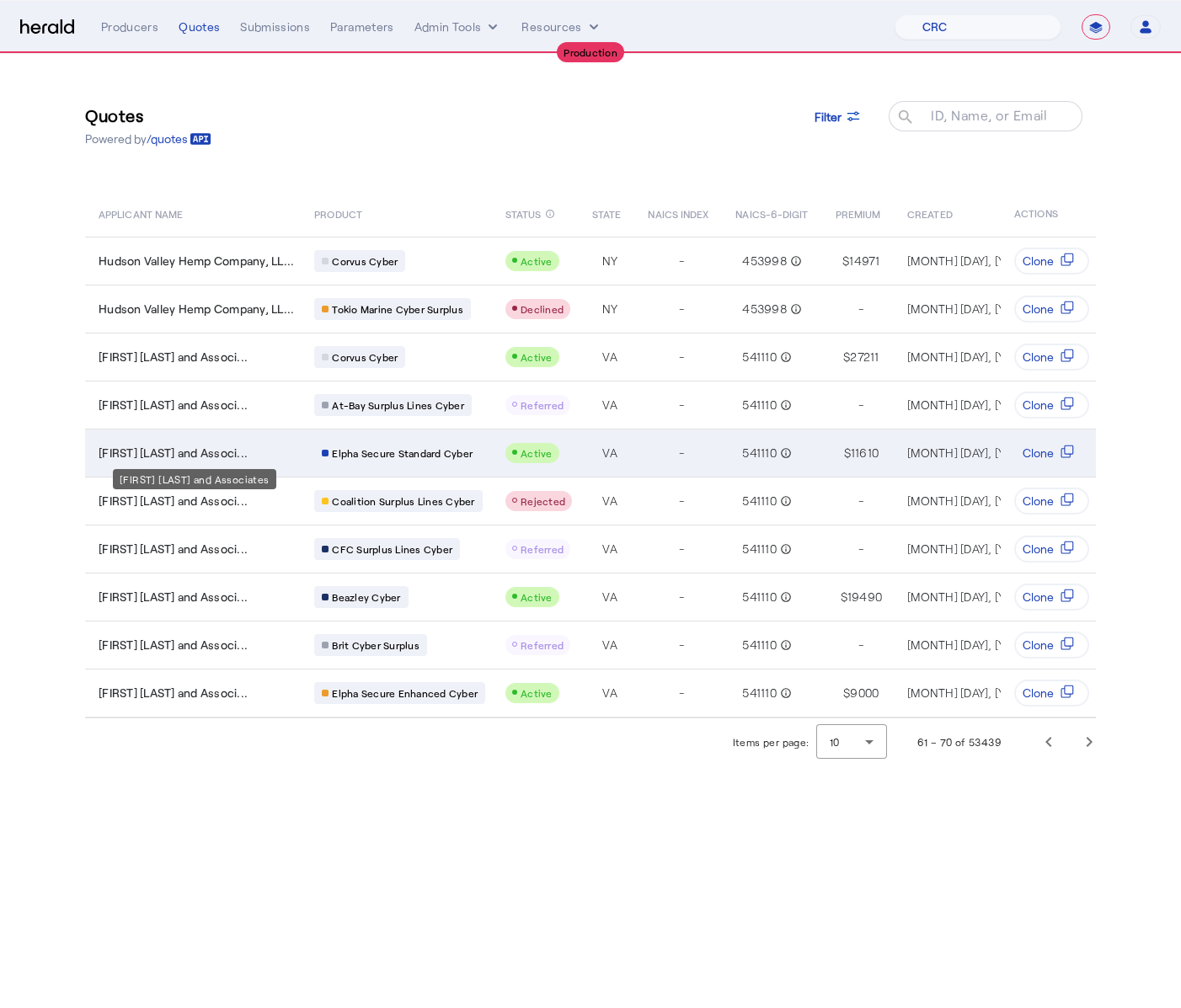 click on "Christina Pendleton and Associ..." at bounding box center [173, 453] 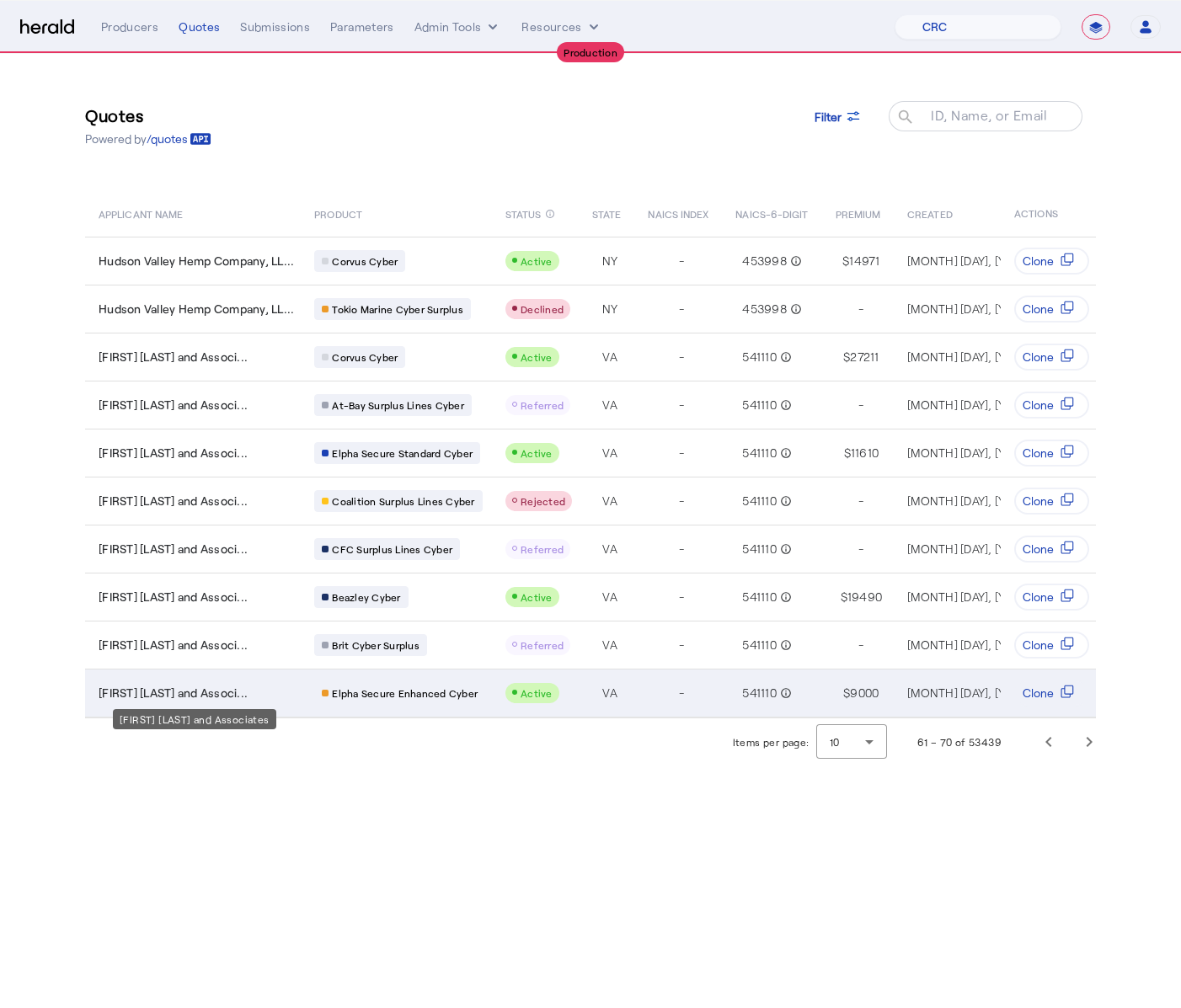 click on "Christina Pendleton and Associ..." at bounding box center (173, 693) 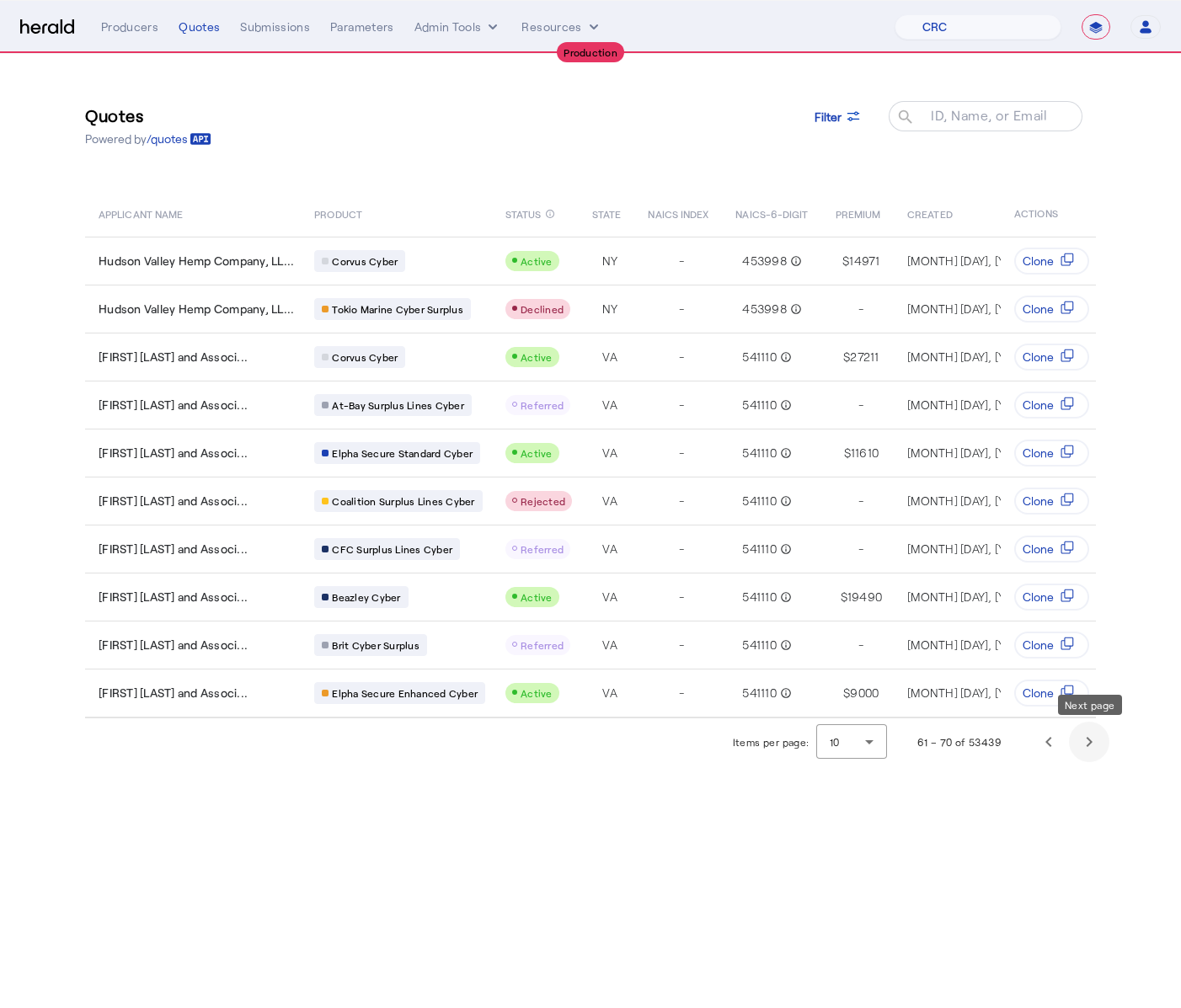 click 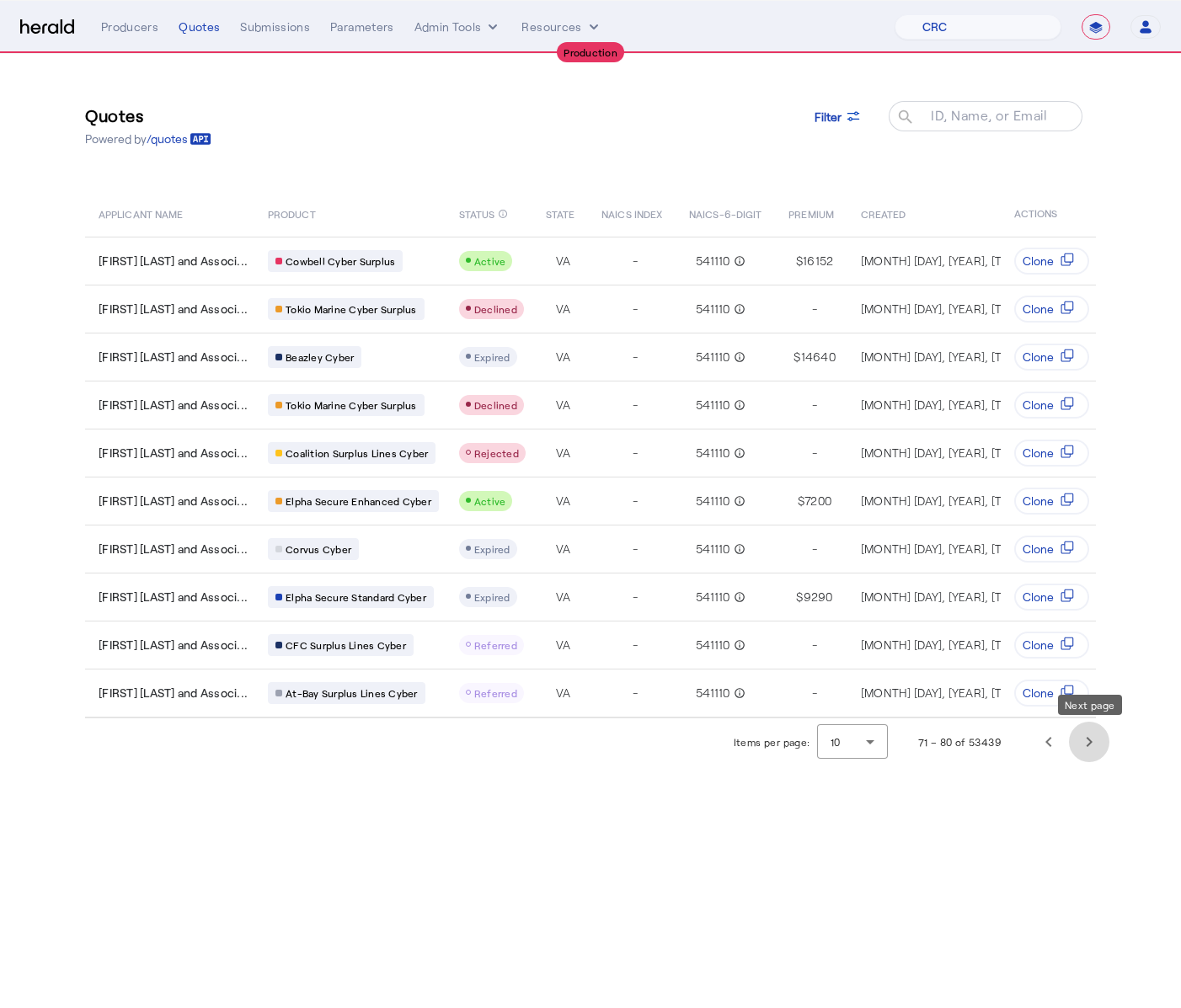 click 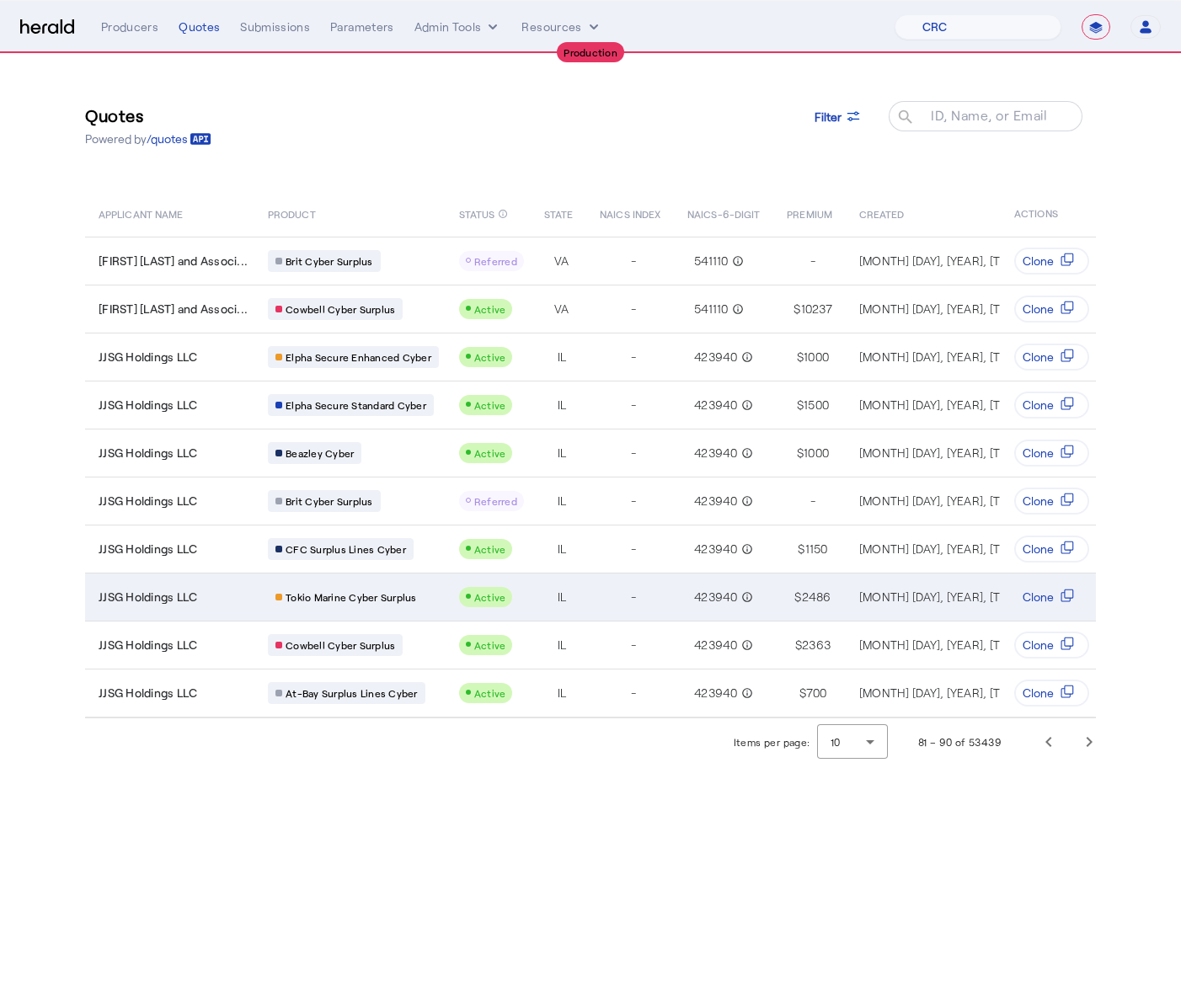 click on "JJSG Holdings LLC" at bounding box center [169, 596] 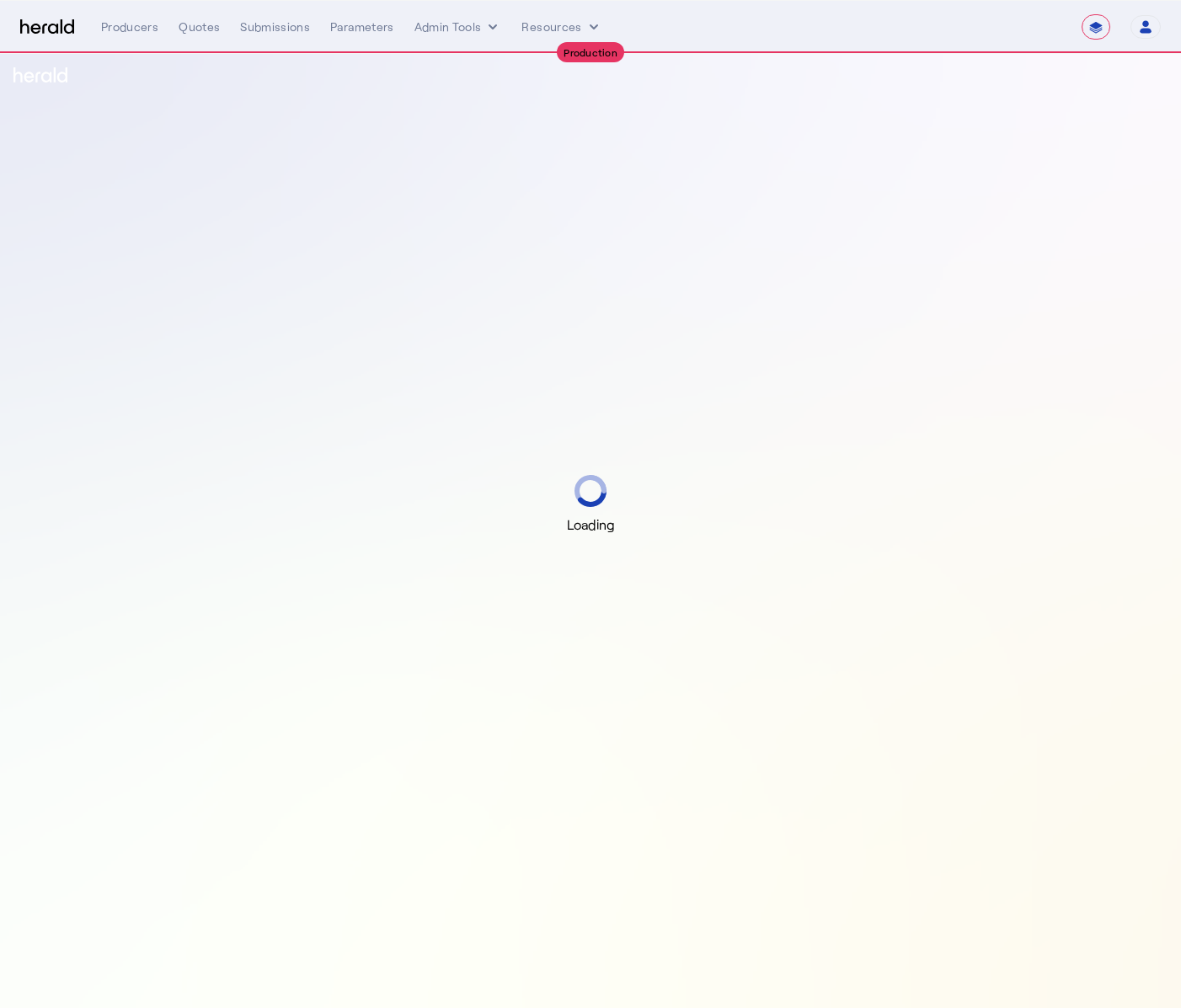 select on "**********" 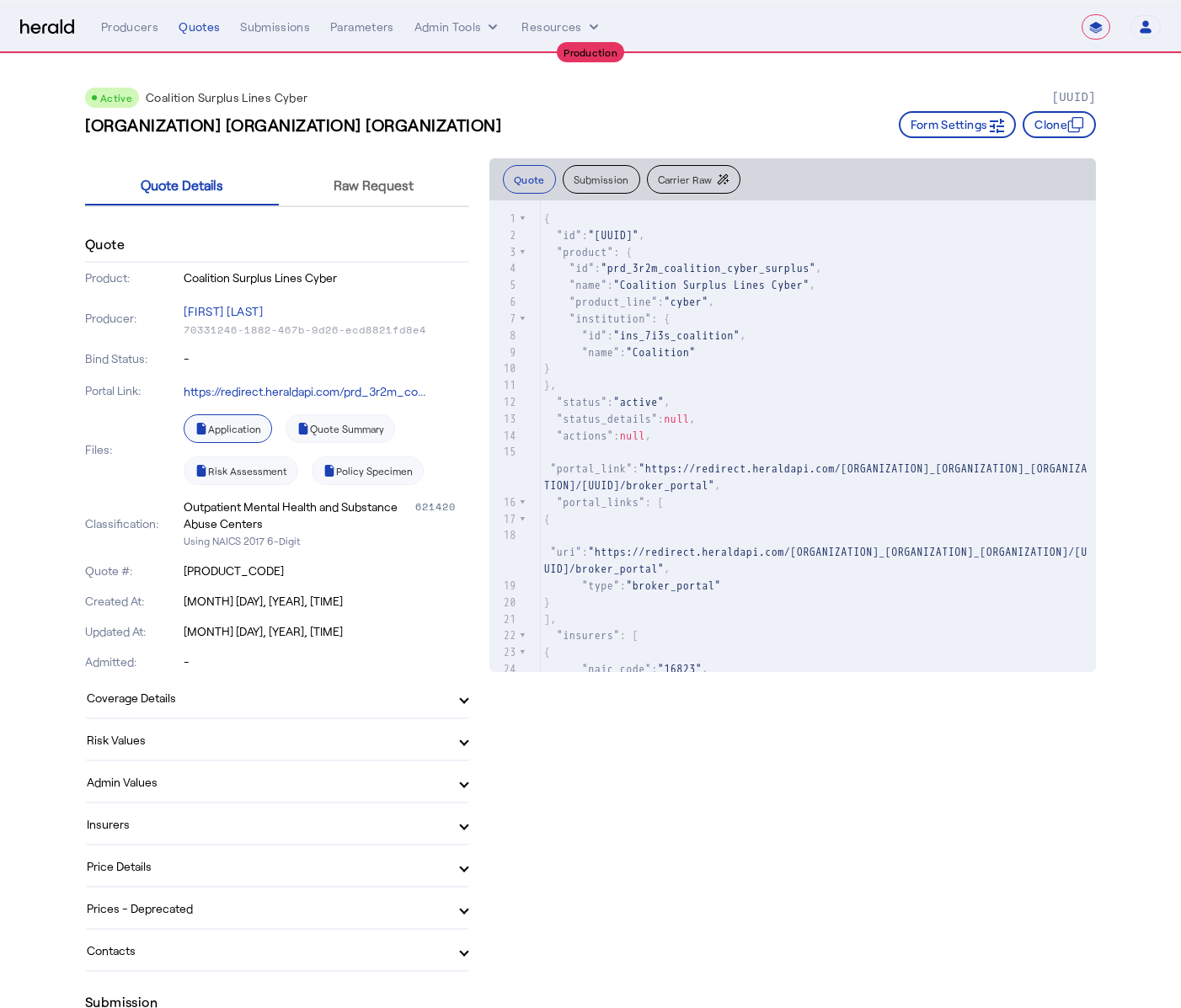 click on "Application" 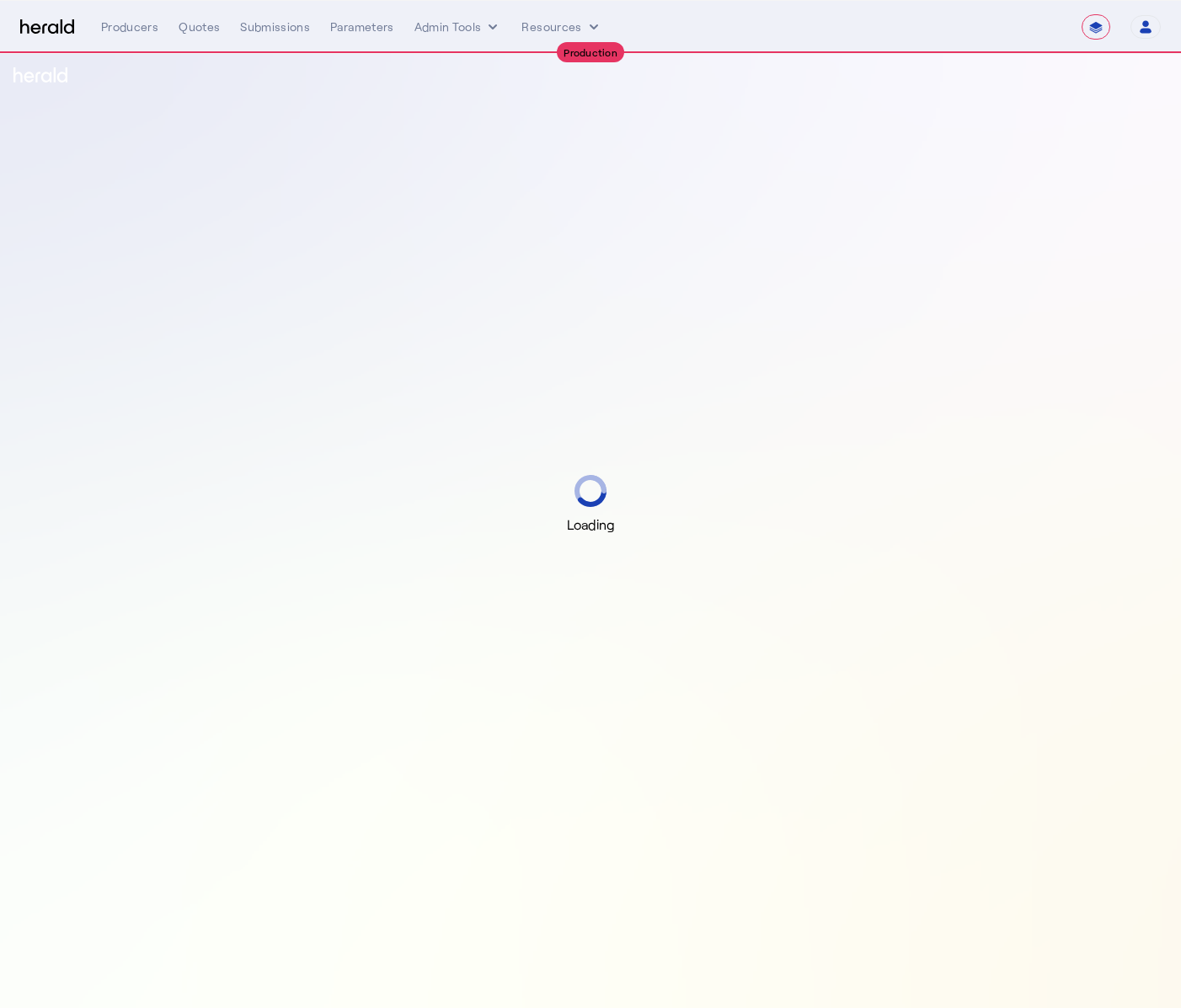 select on "**********" 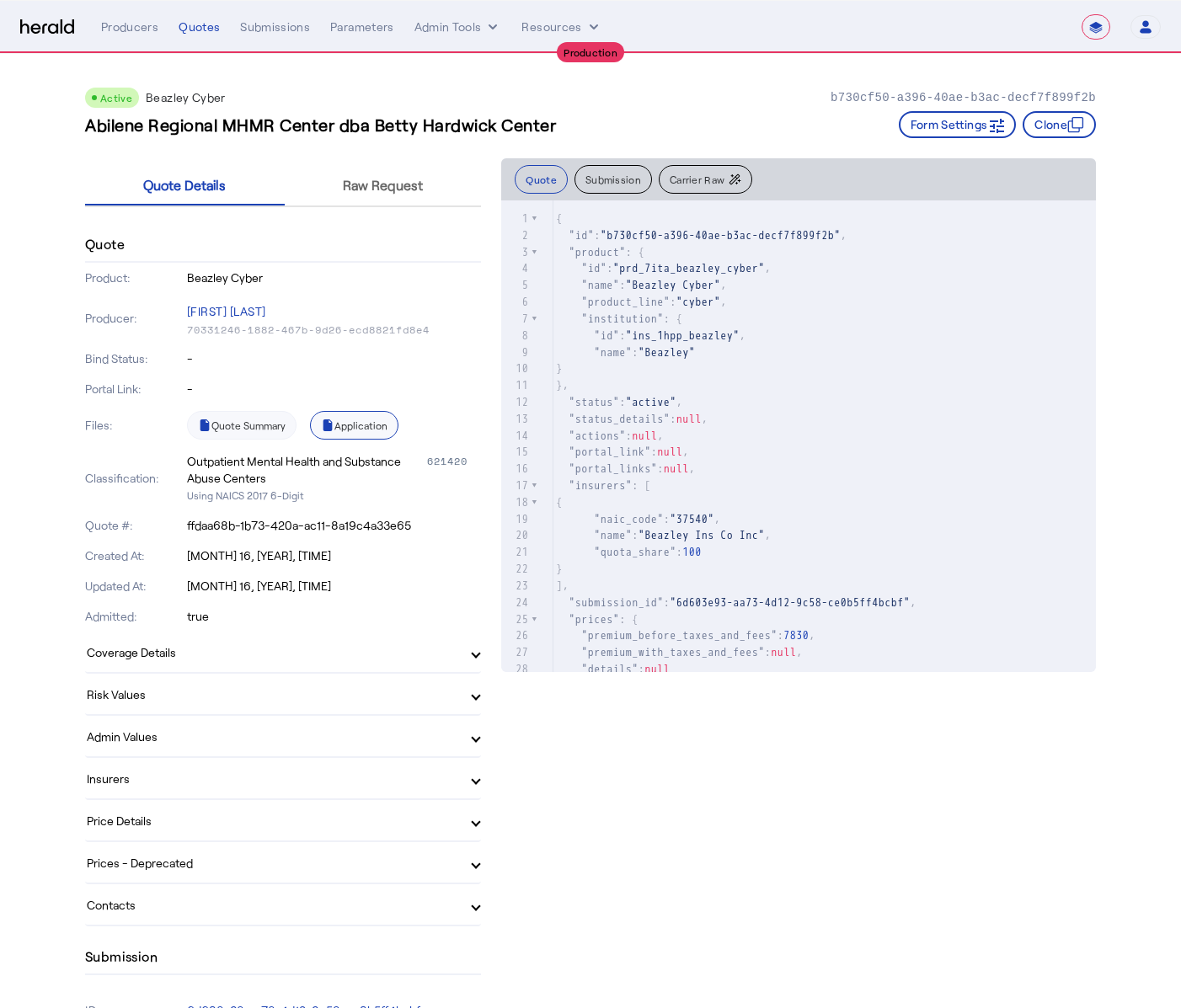 click on "Application" 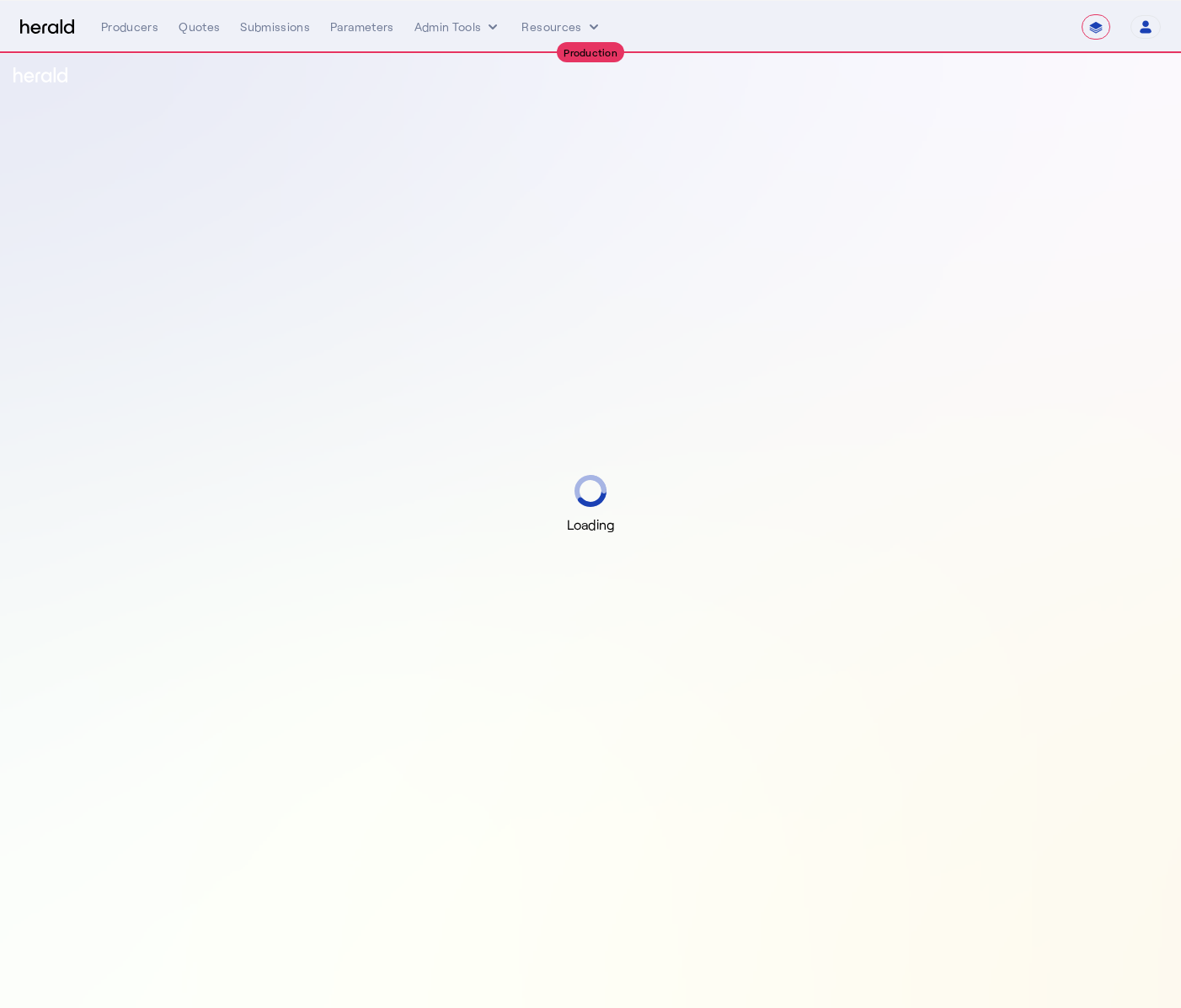 select on "**********" 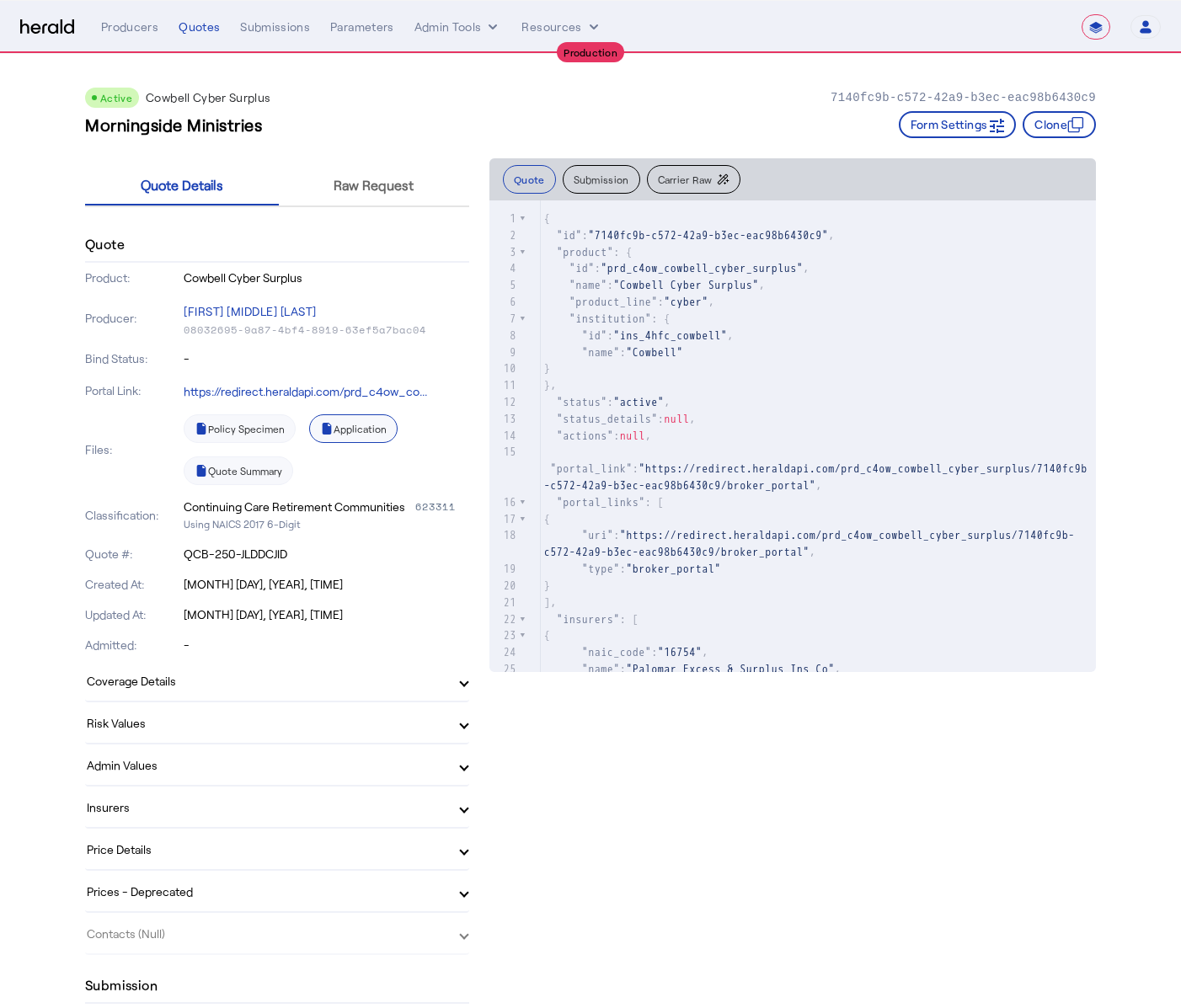 click on "Application" 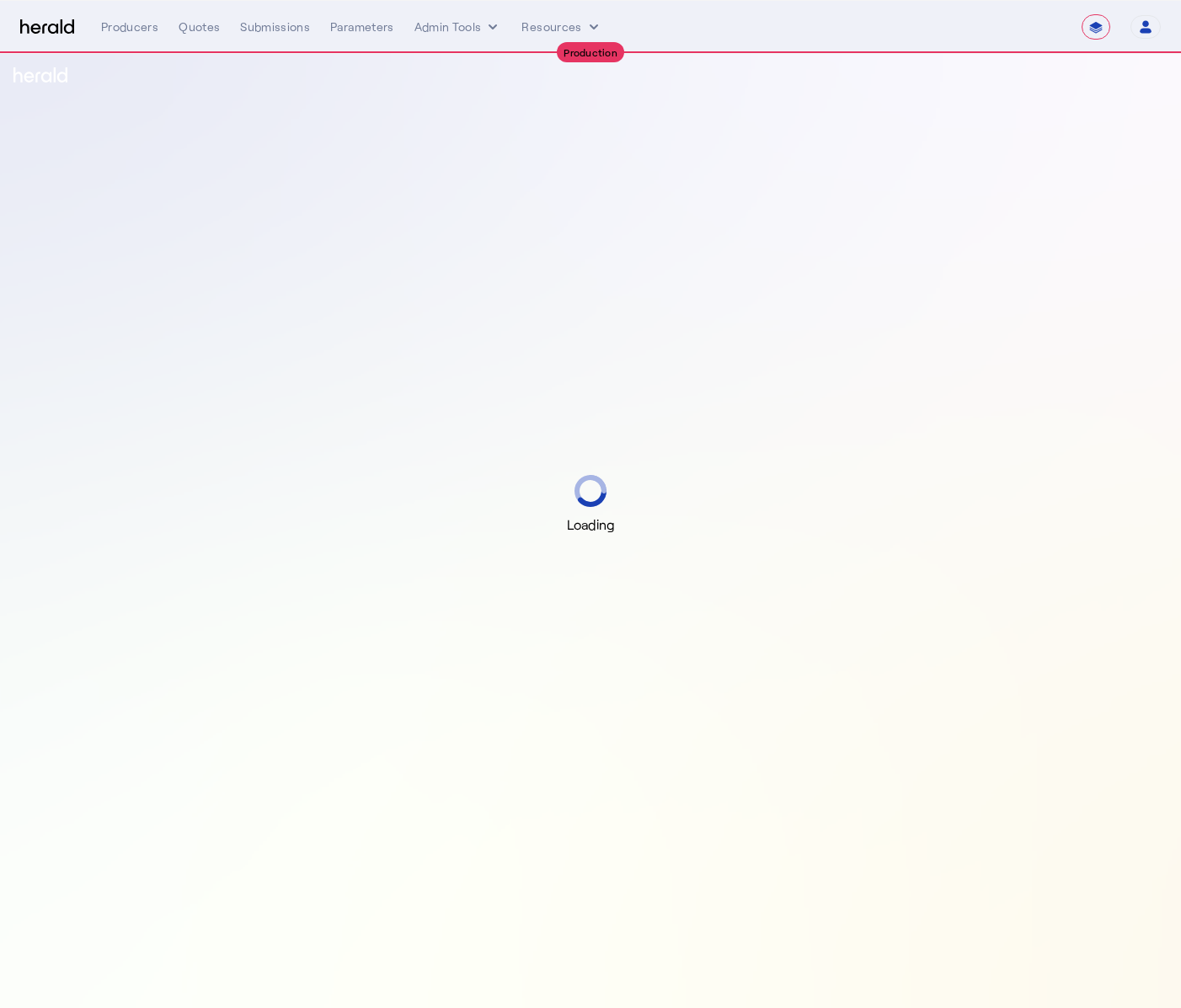 select on "**********" 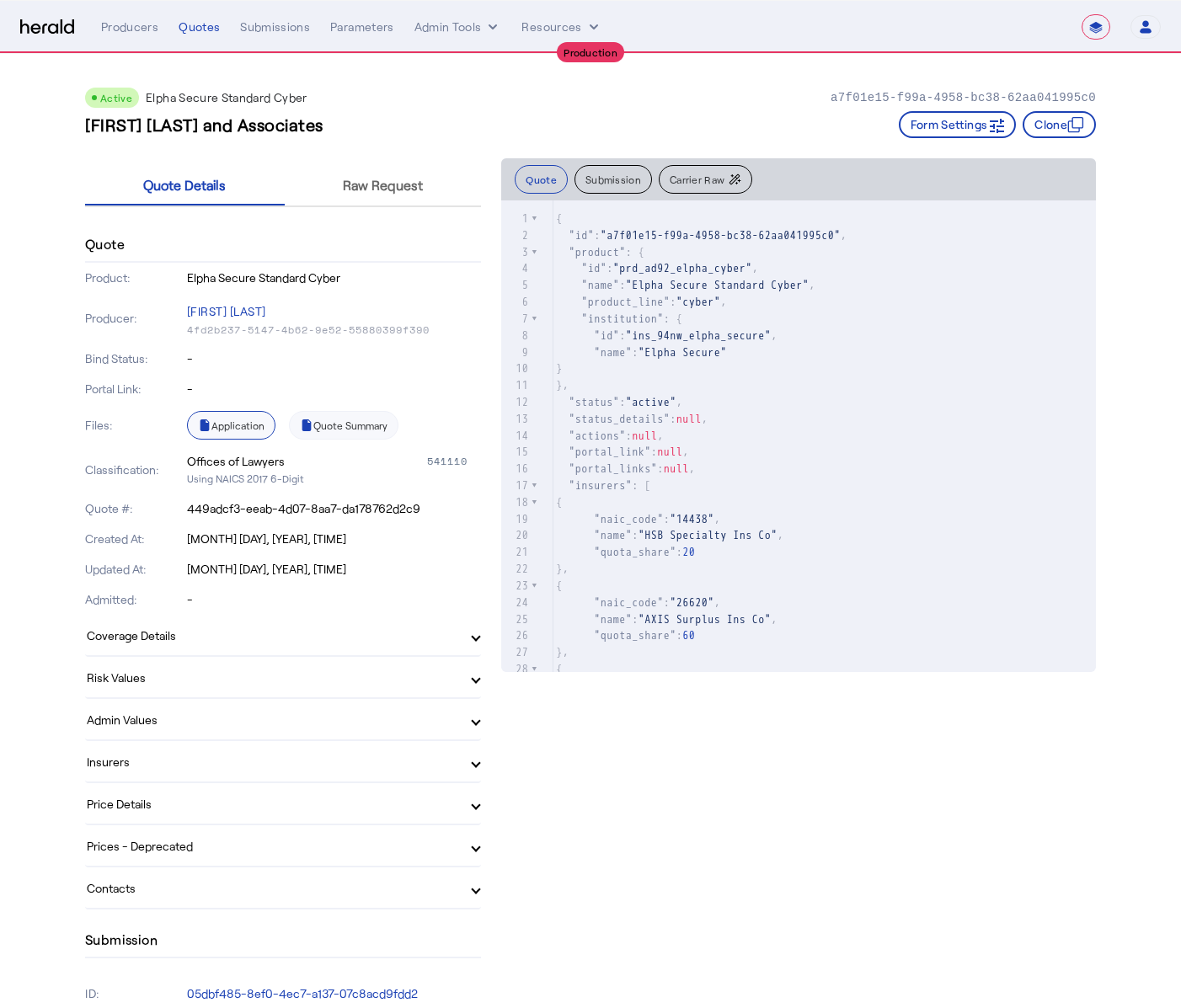 click on "Application" 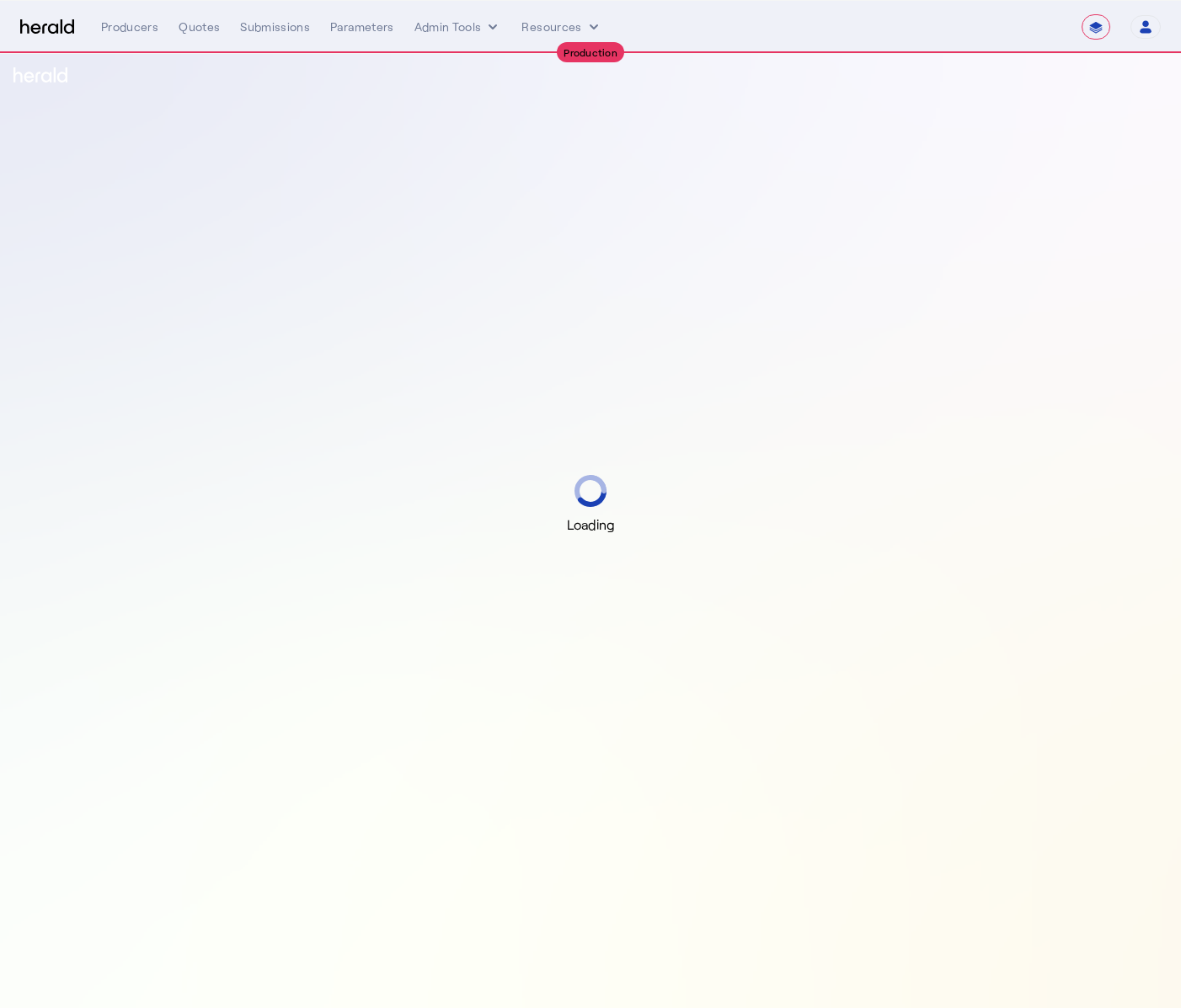 select on "**********" 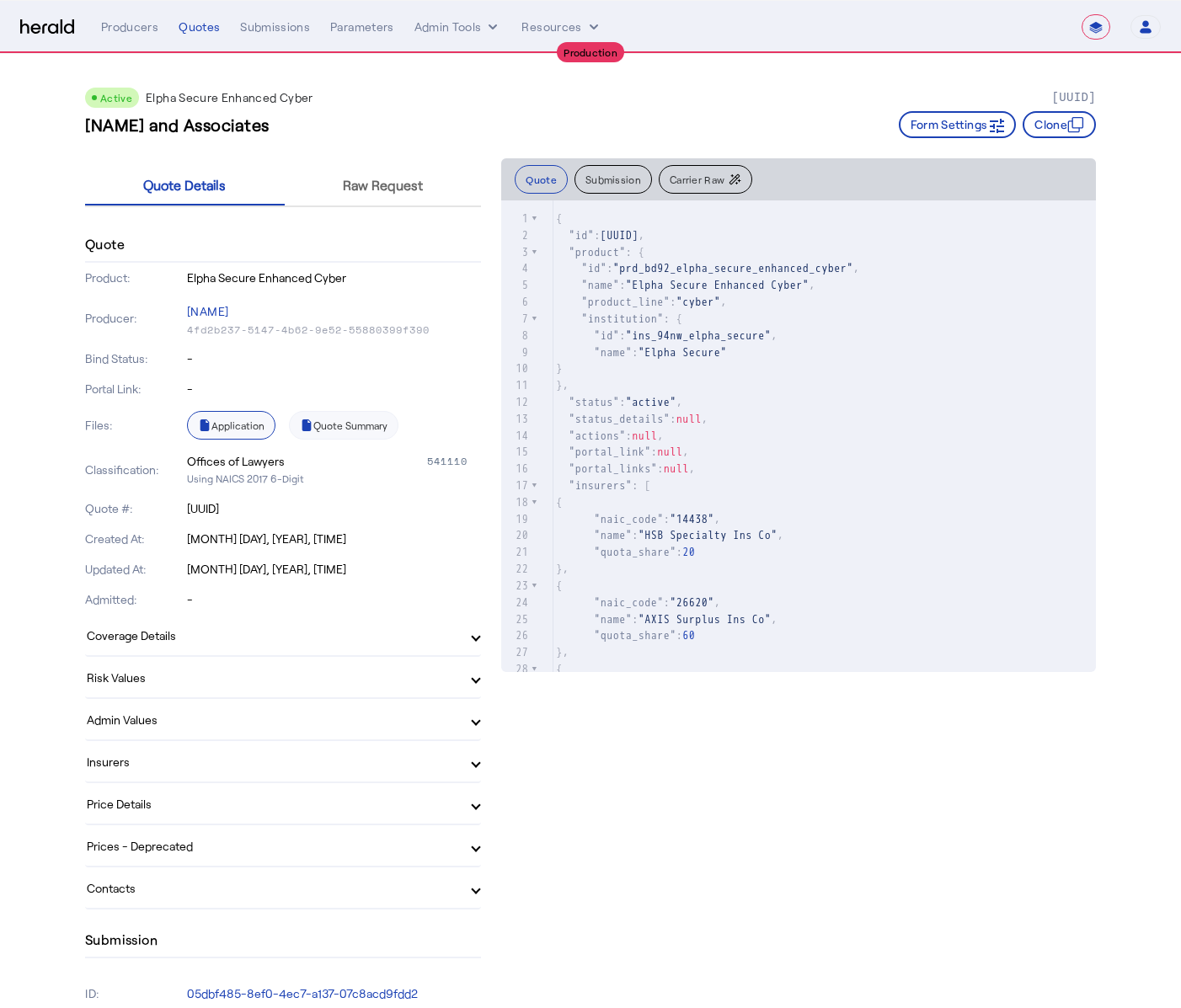 click on "Application" 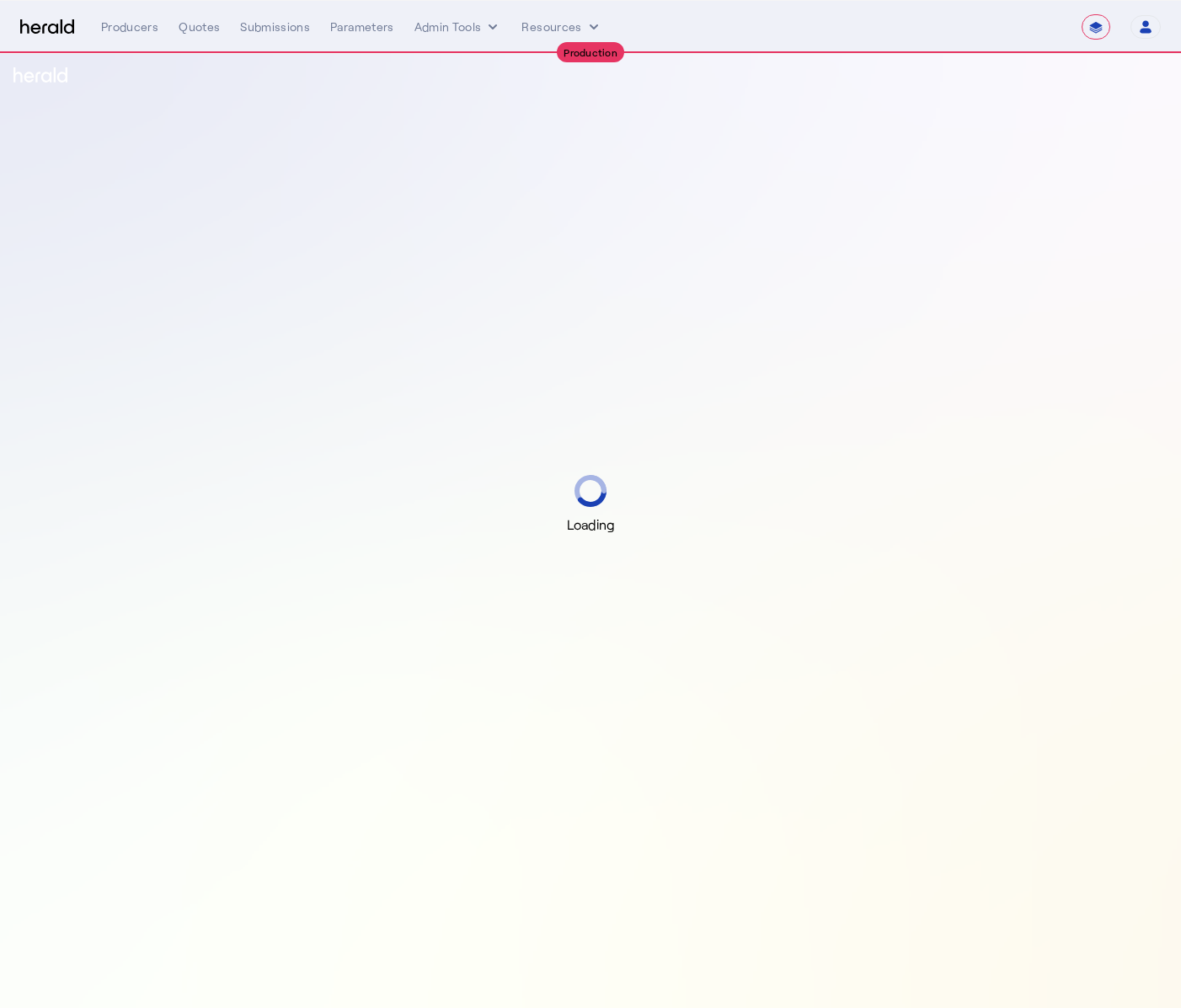 select on "**********" 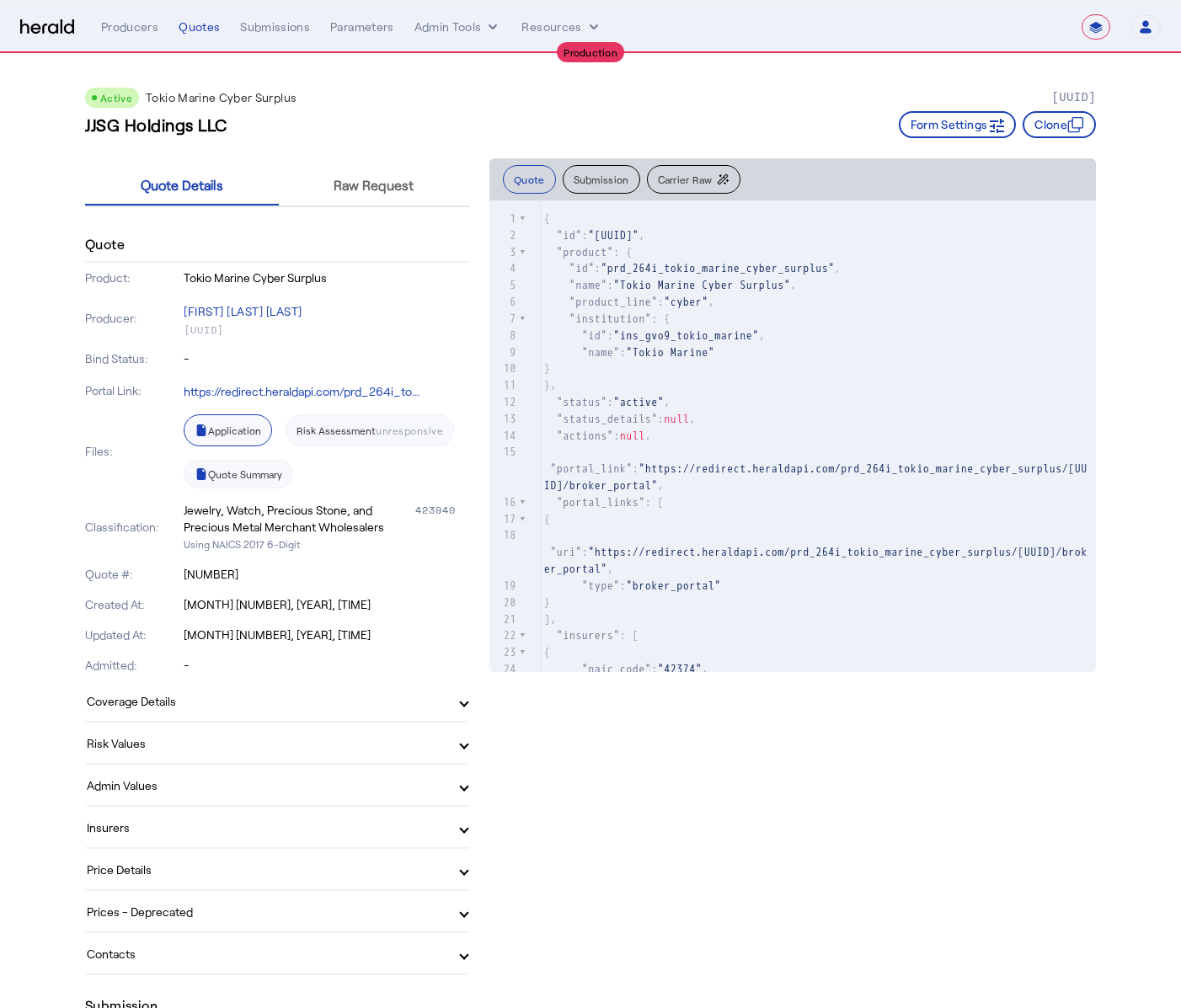 click on "Application" 